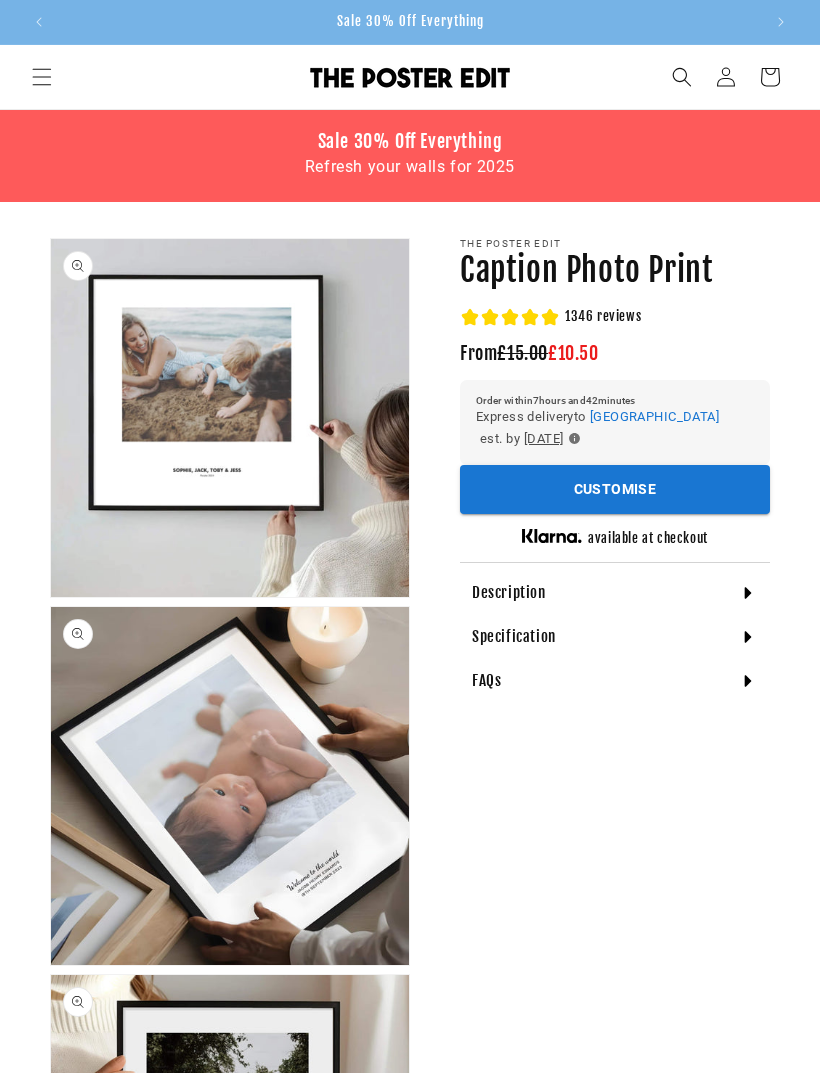 scroll, scrollTop: 0, scrollLeft: 0, axis: both 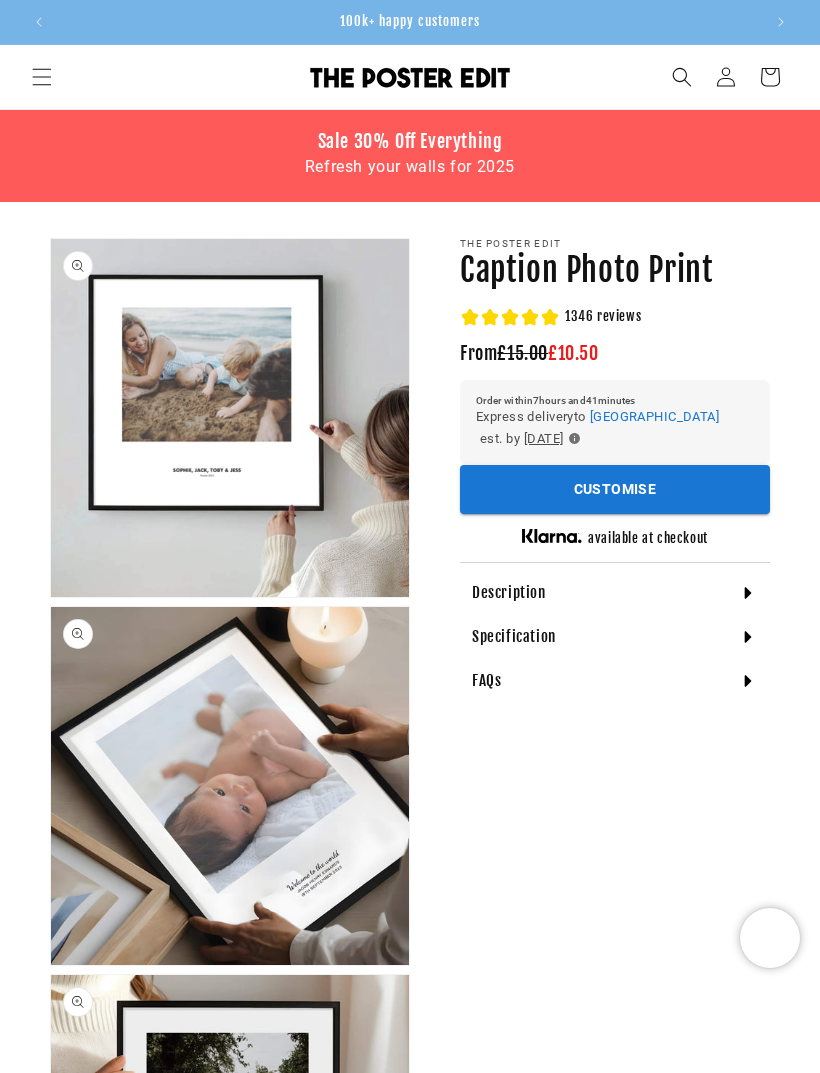 click on "Customise" at bounding box center [615, 489] 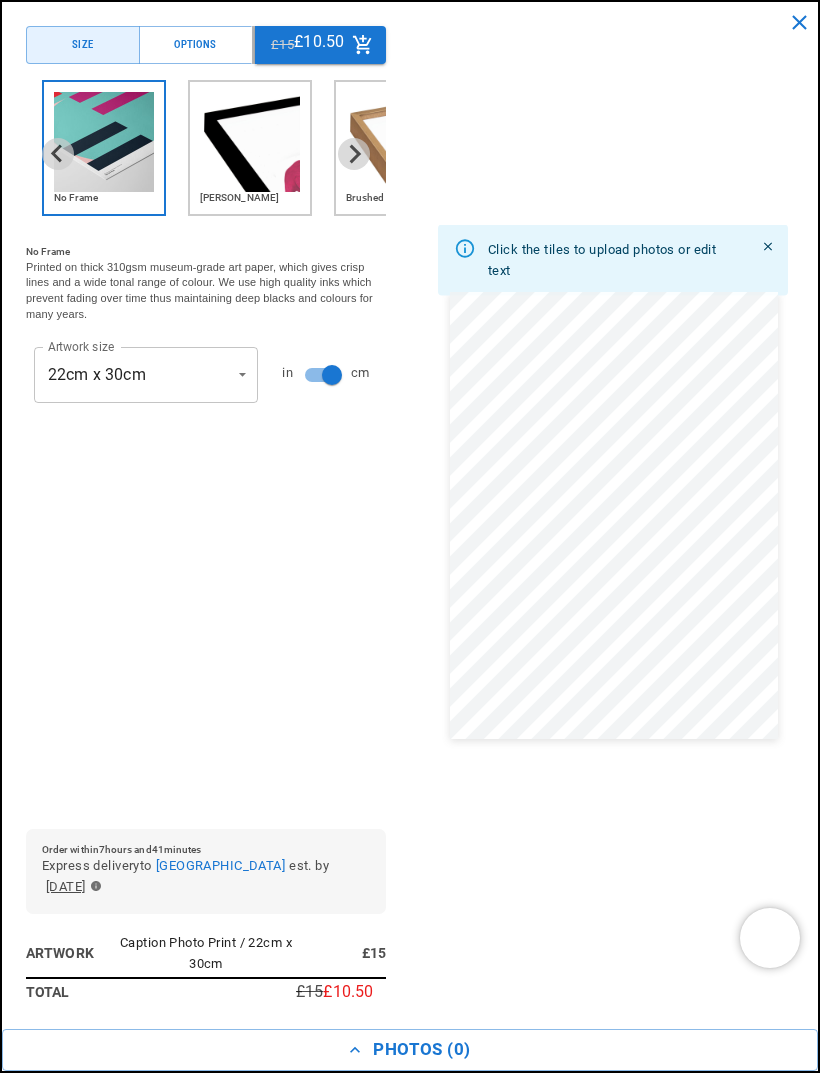scroll, scrollTop: 0, scrollLeft: 706, axis: horizontal 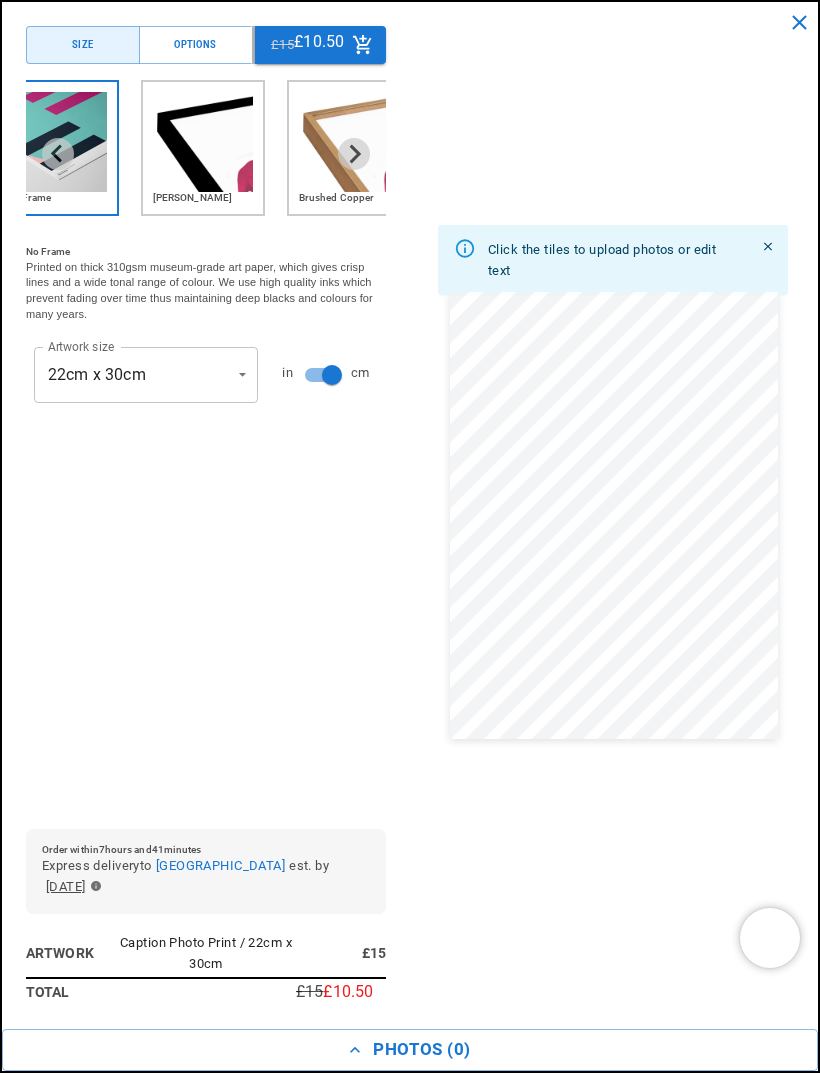 click 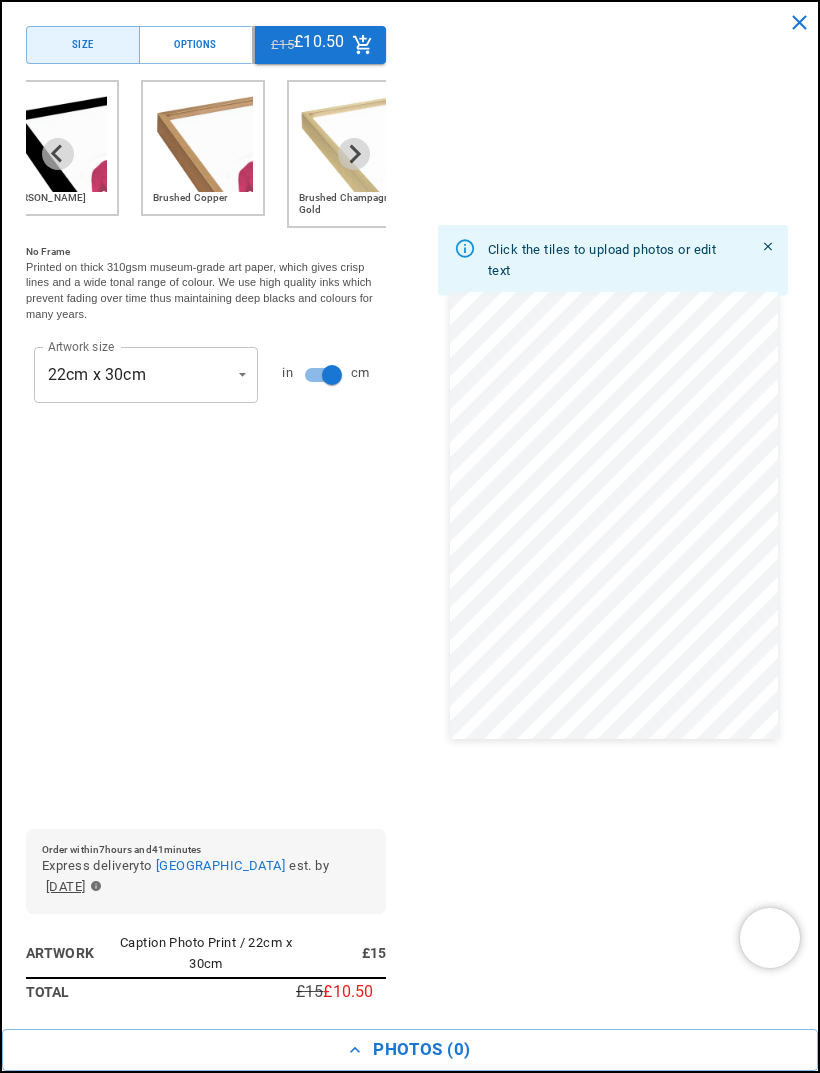 scroll, scrollTop: 0, scrollLeft: 1412, axis: horizontal 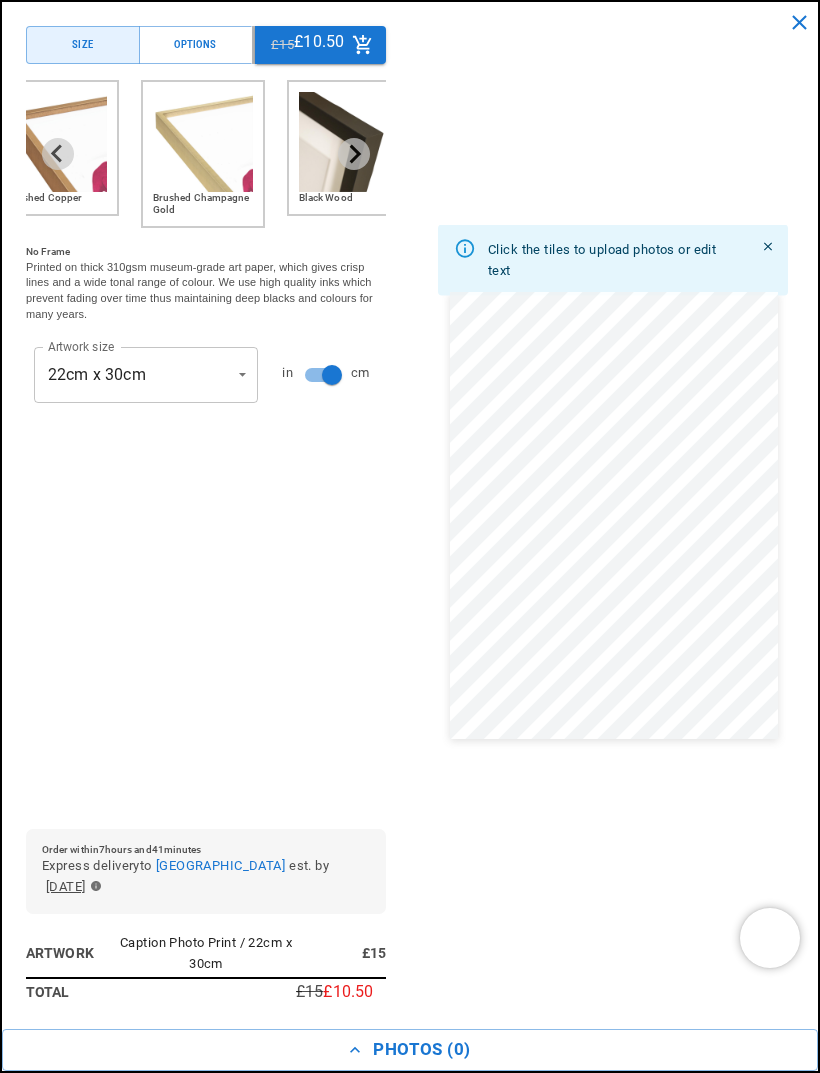 click 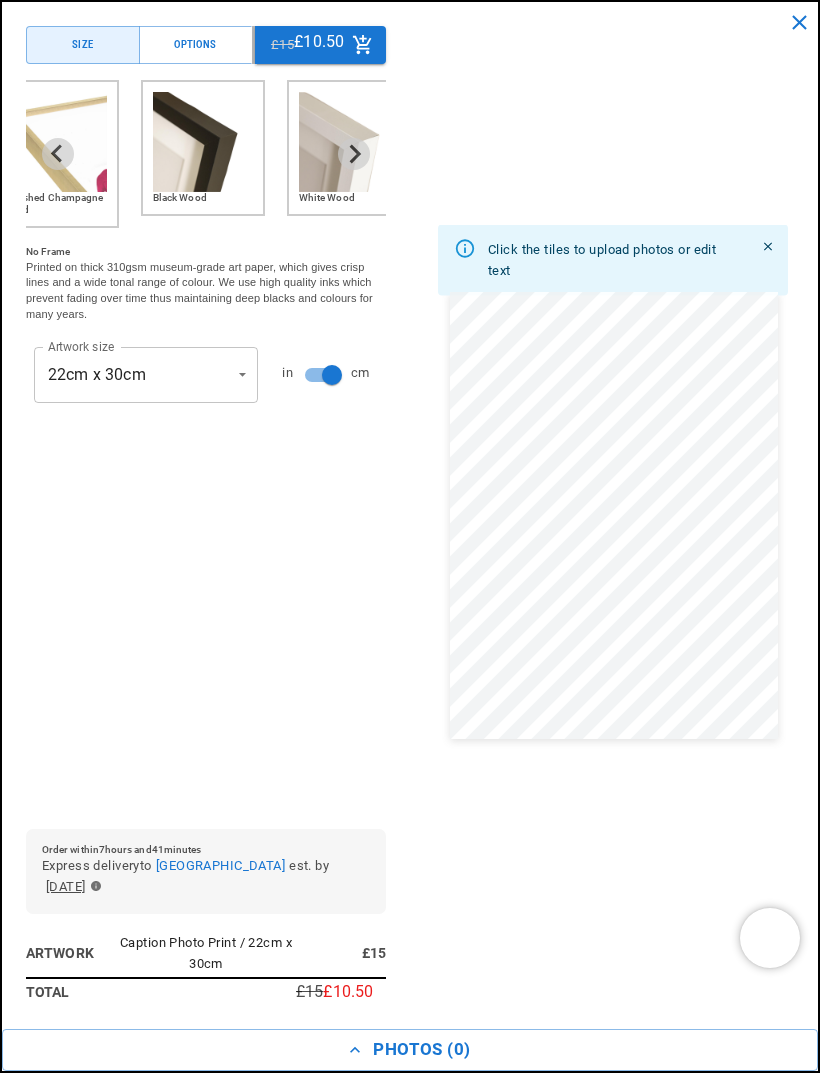 click 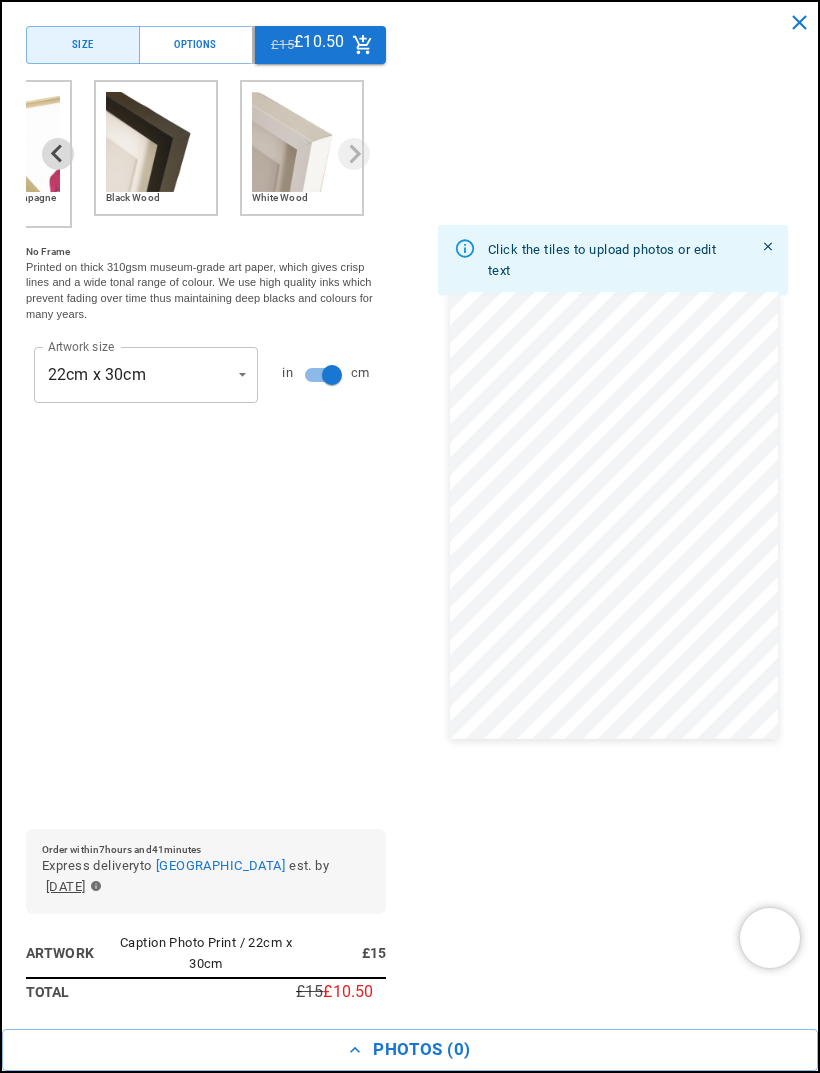 scroll, scrollTop: 0, scrollLeft: 0, axis: both 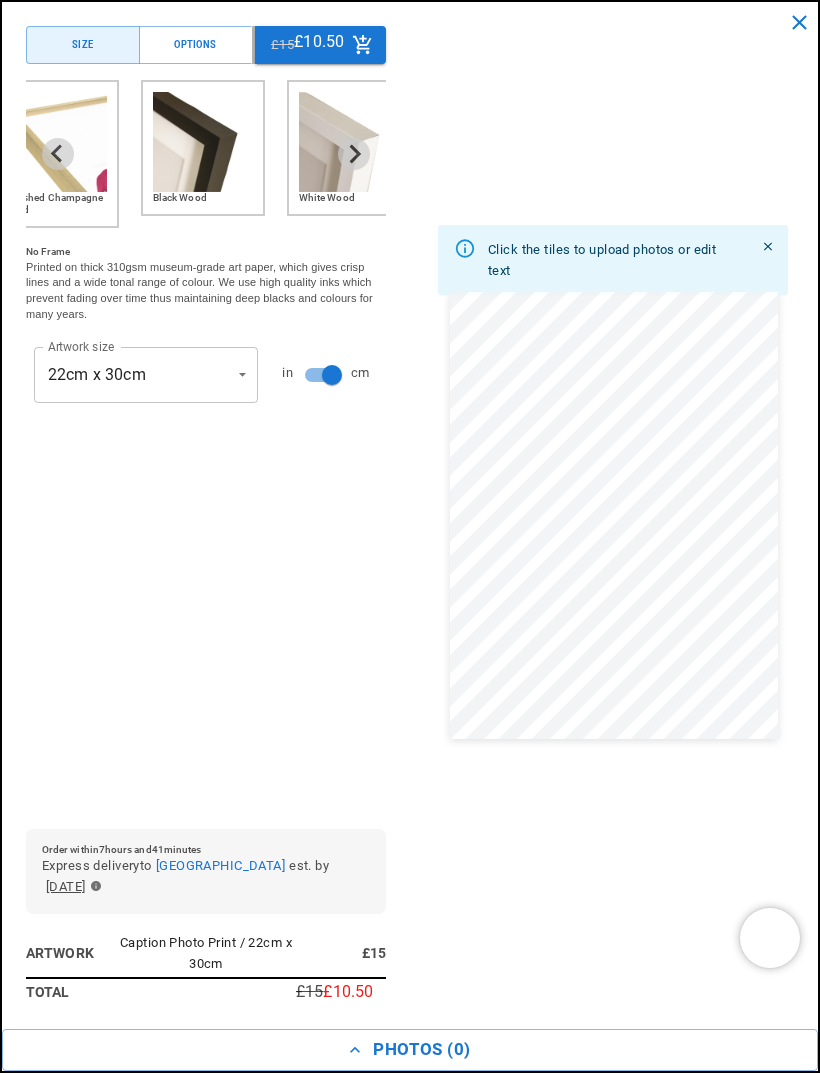 click 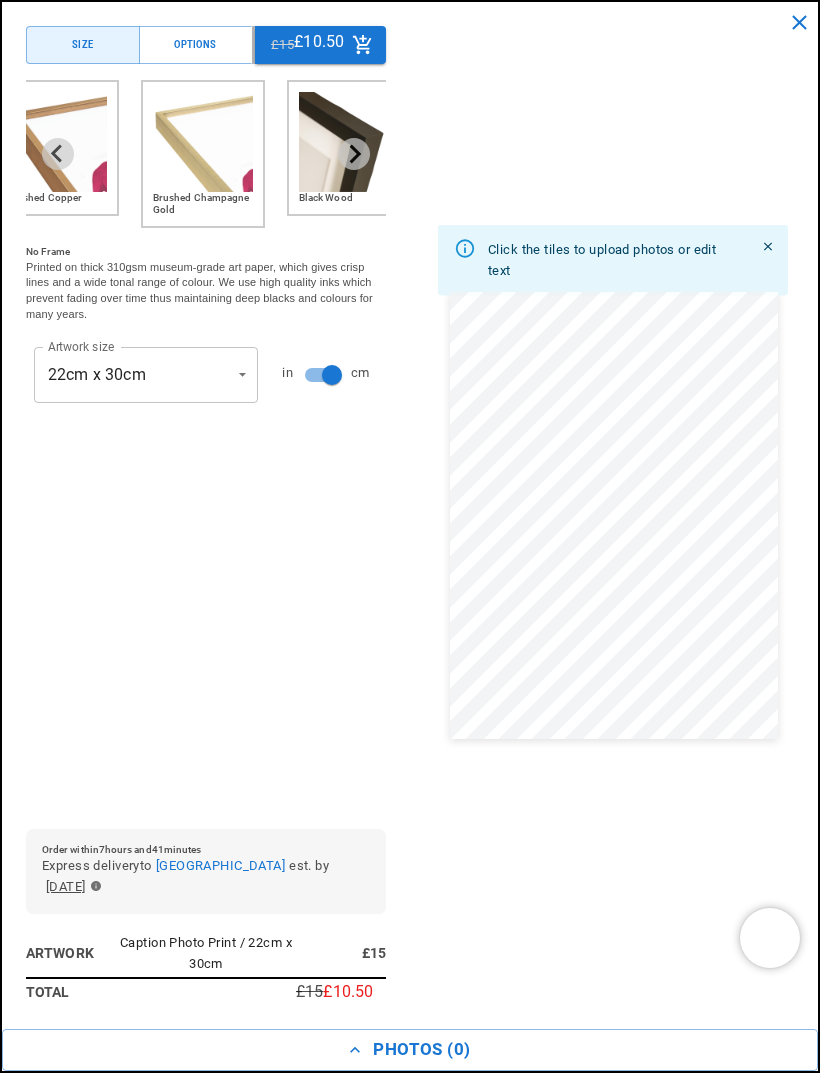 click 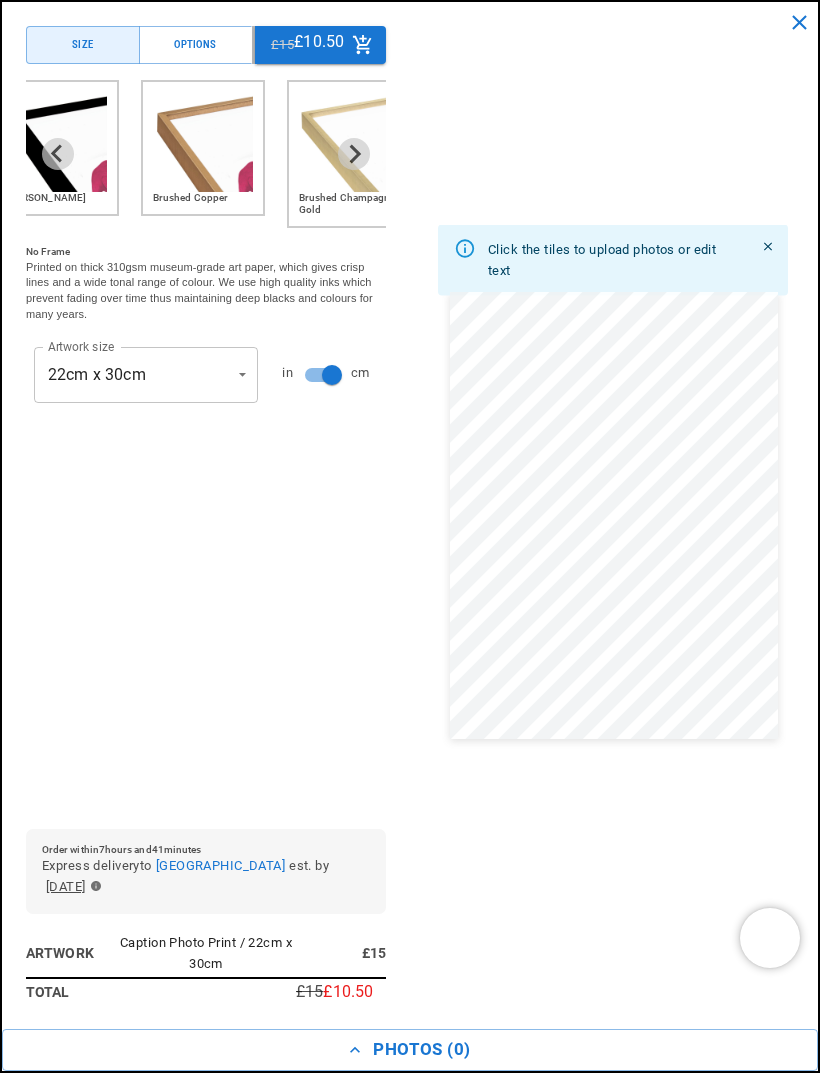 scroll, scrollTop: 0, scrollLeft: 706, axis: horizontal 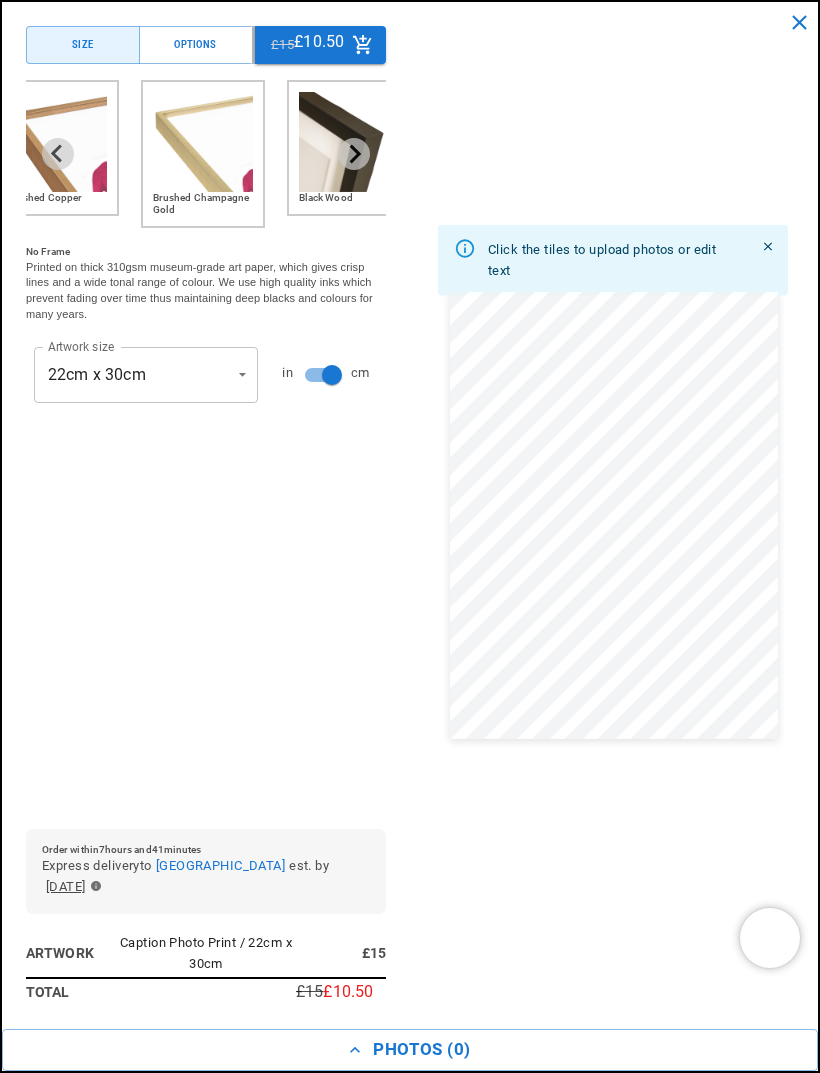 click at bounding box center [203, 142] 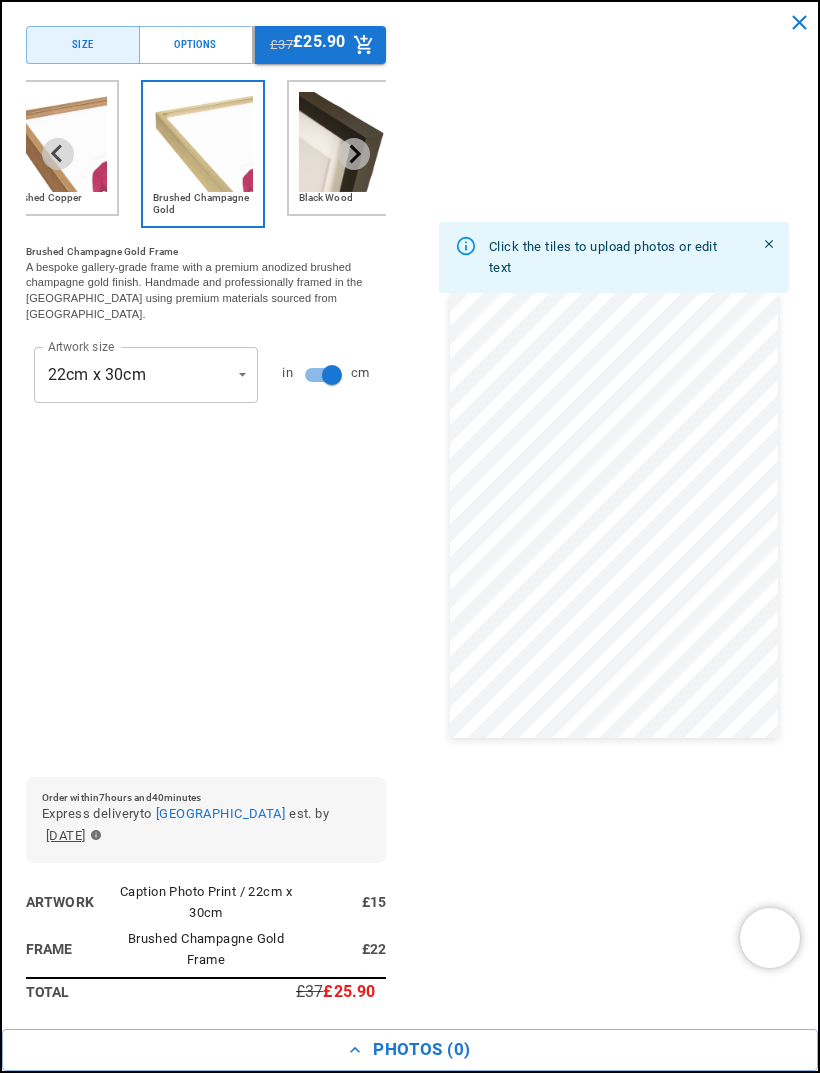 scroll, scrollTop: 0, scrollLeft: 0, axis: both 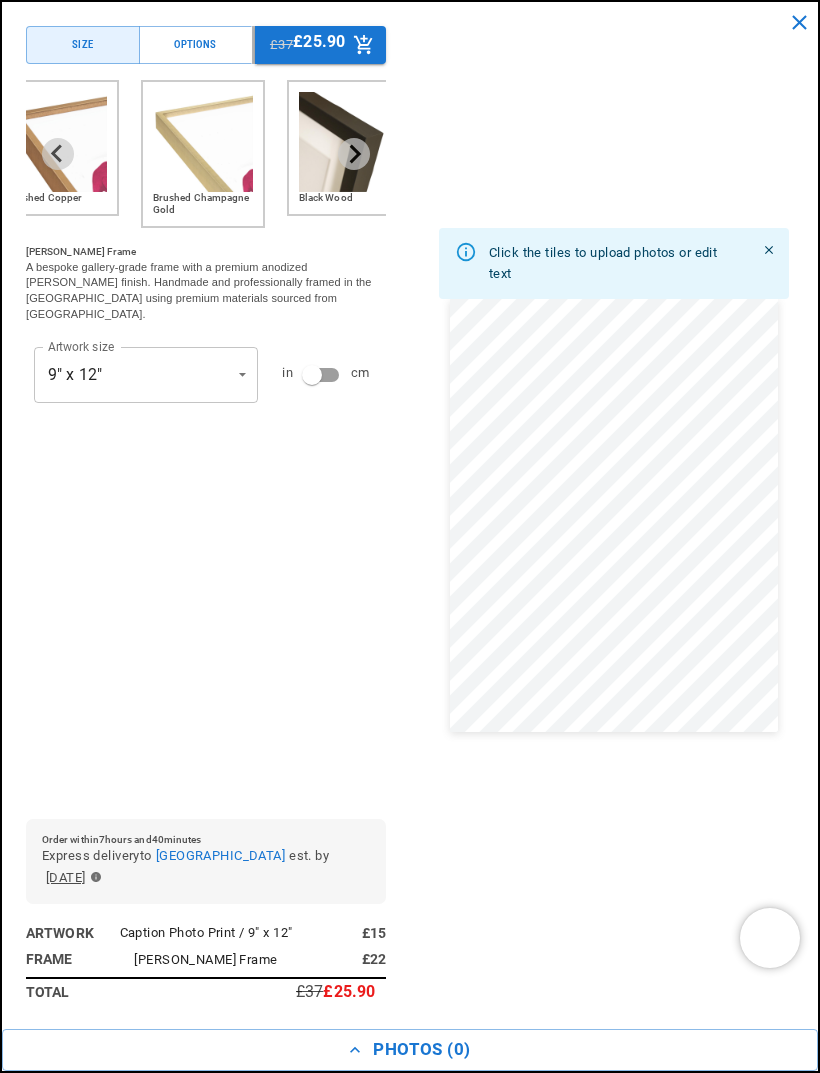click on "Size" at bounding box center (83, 45) 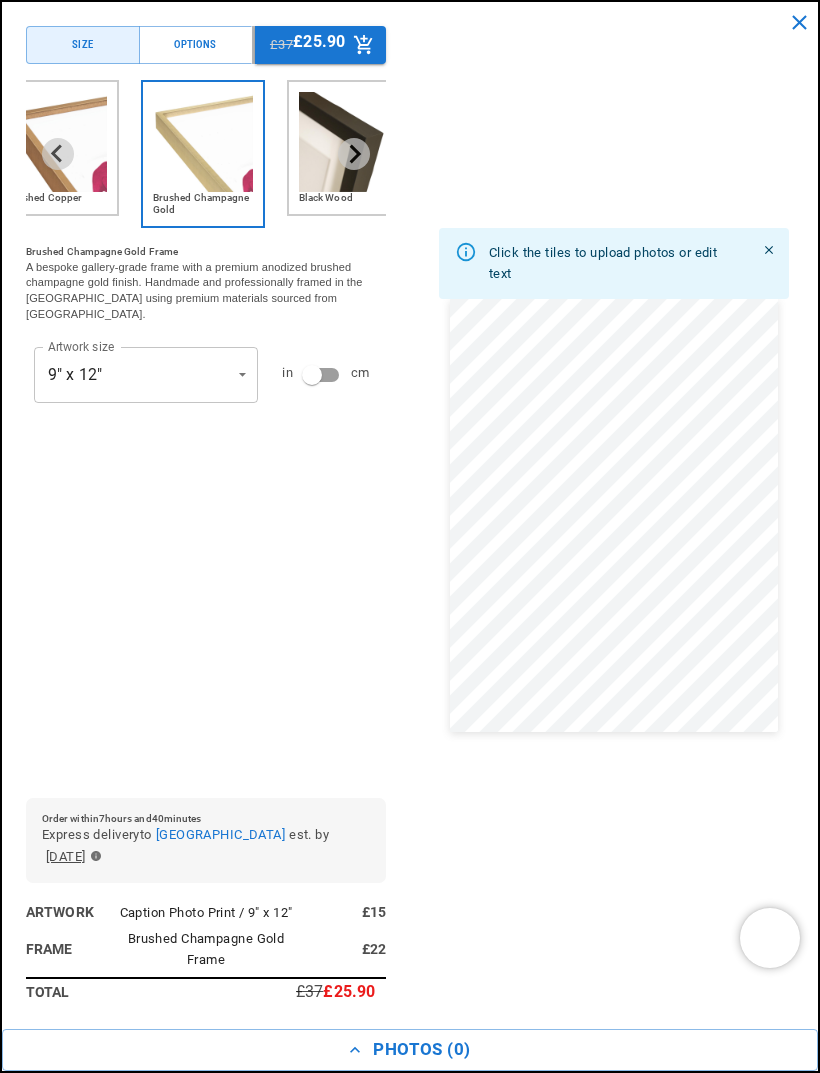 scroll, scrollTop: 0, scrollLeft: 706, axis: horizontal 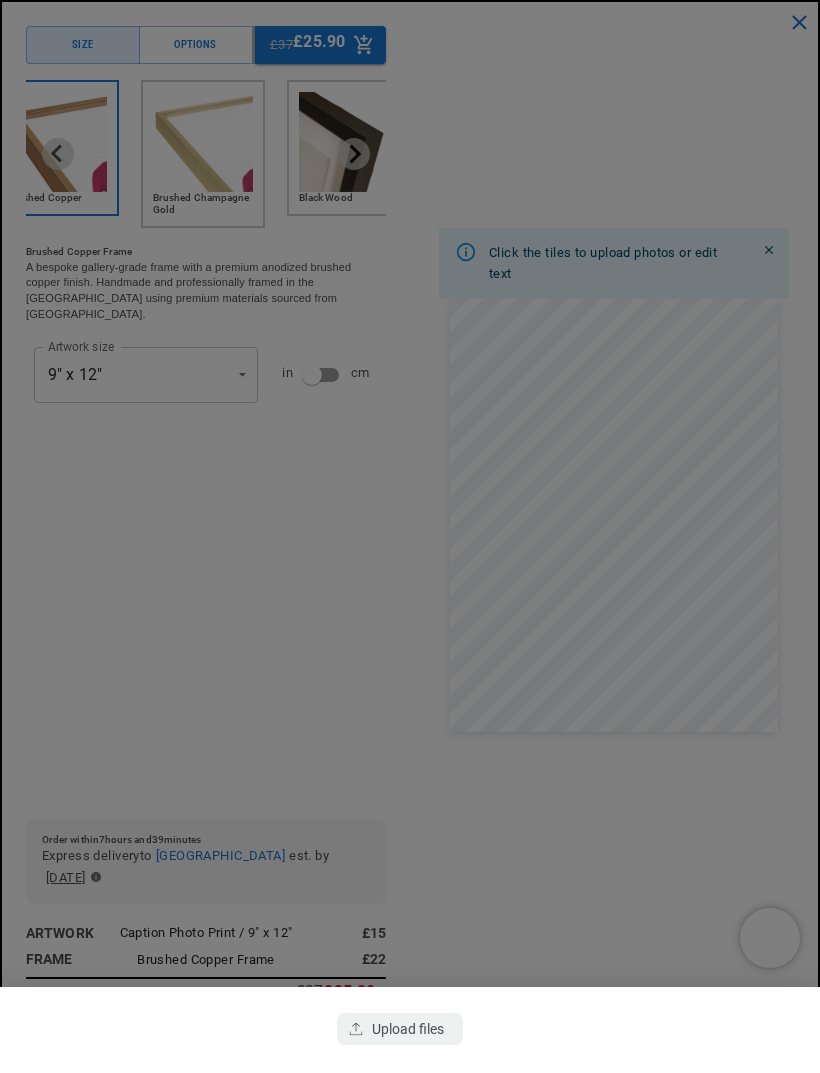 click at bounding box center (410, 1030) 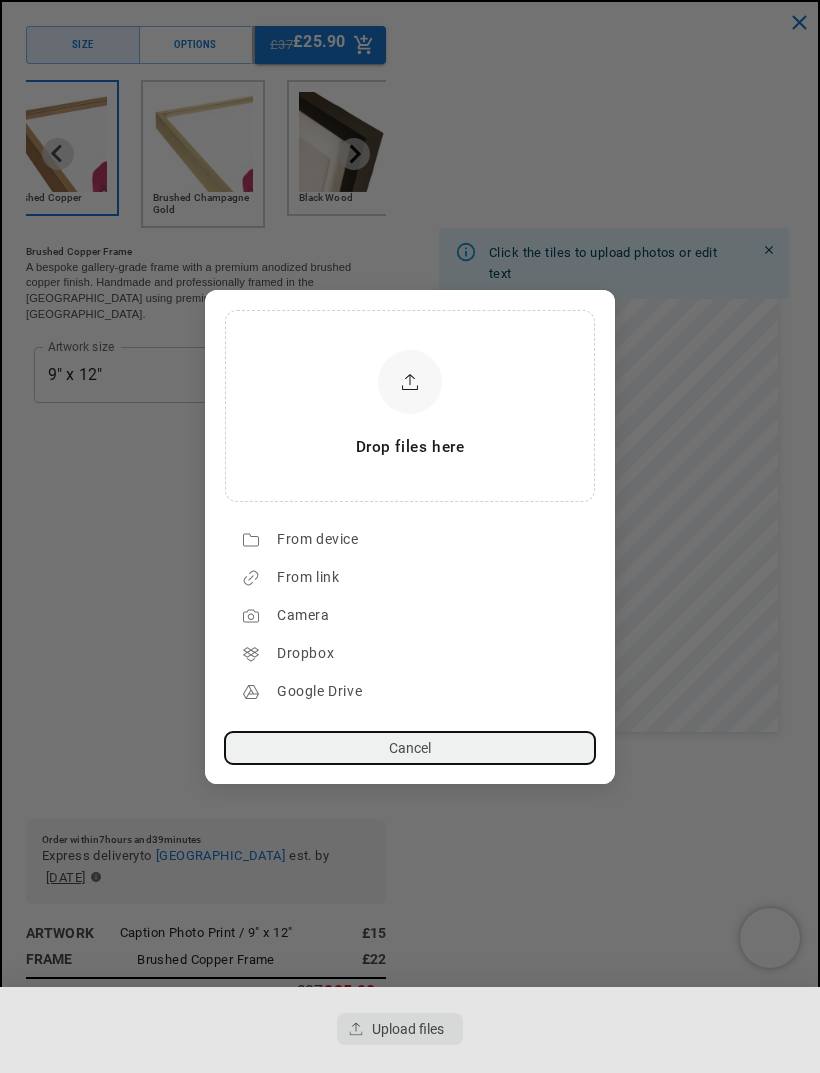 scroll, scrollTop: 0, scrollLeft: 0, axis: both 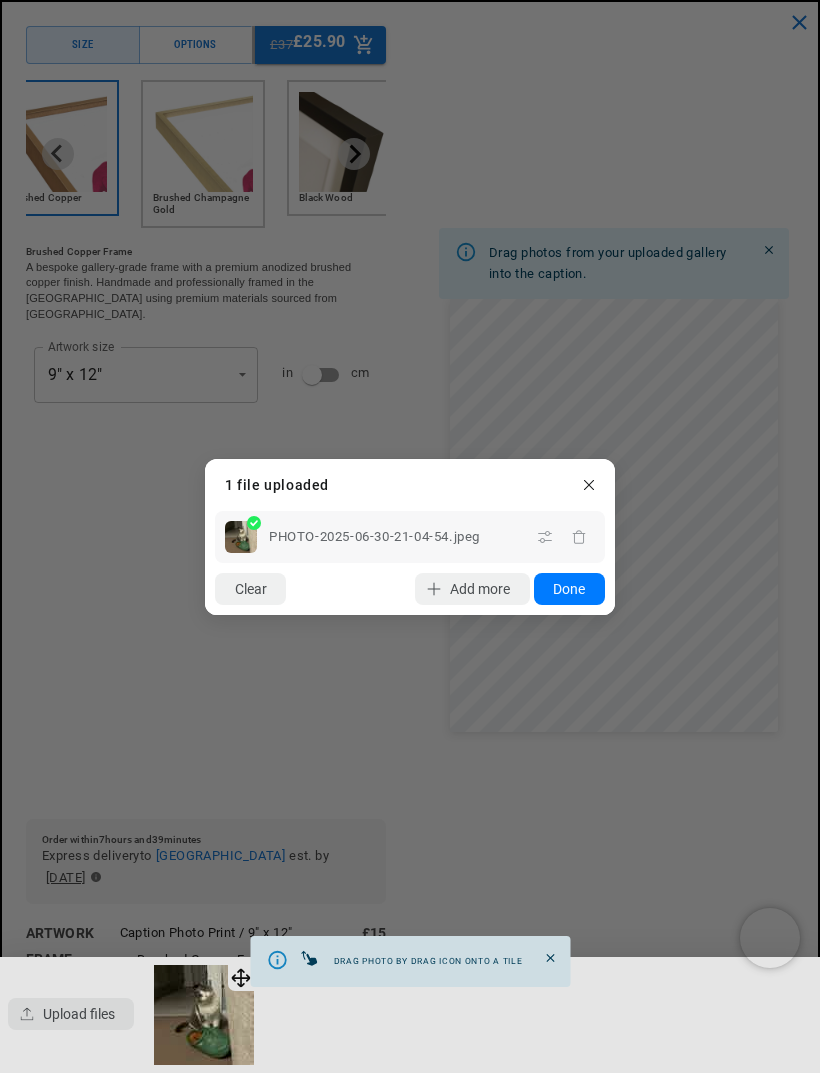 click on "Done" 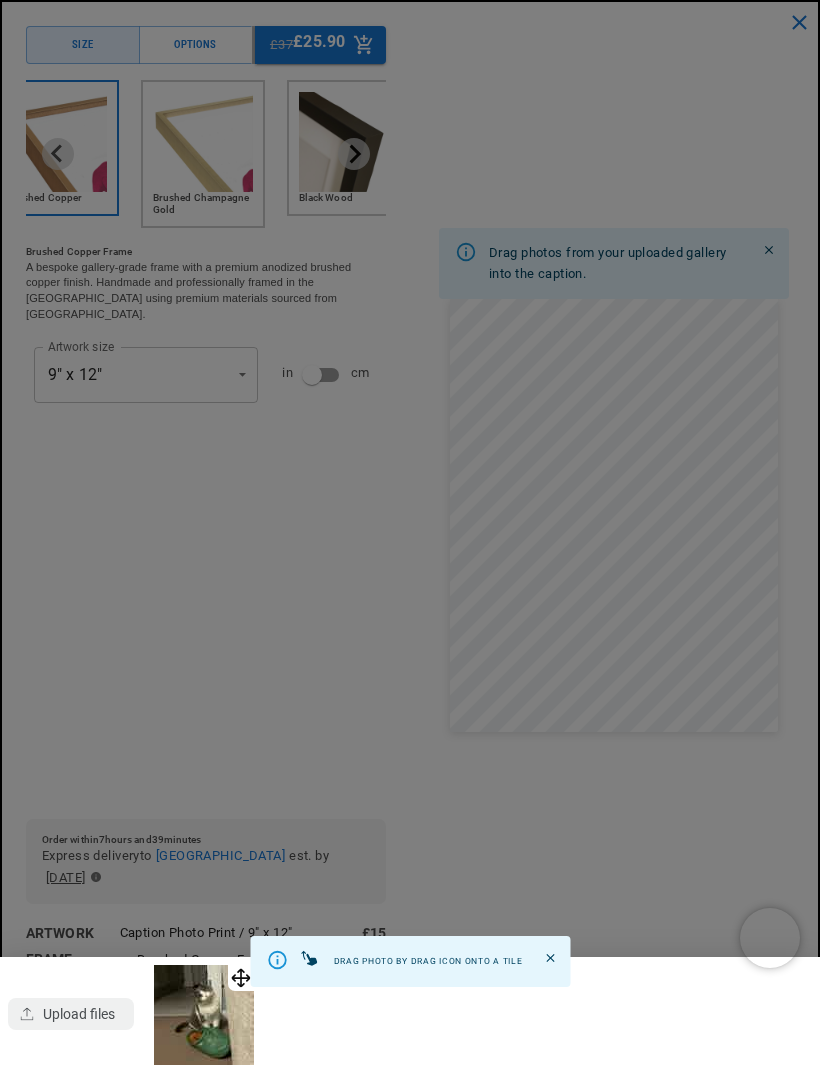 scroll, scrollTop: 0, scrollLeft: 0, axis: both 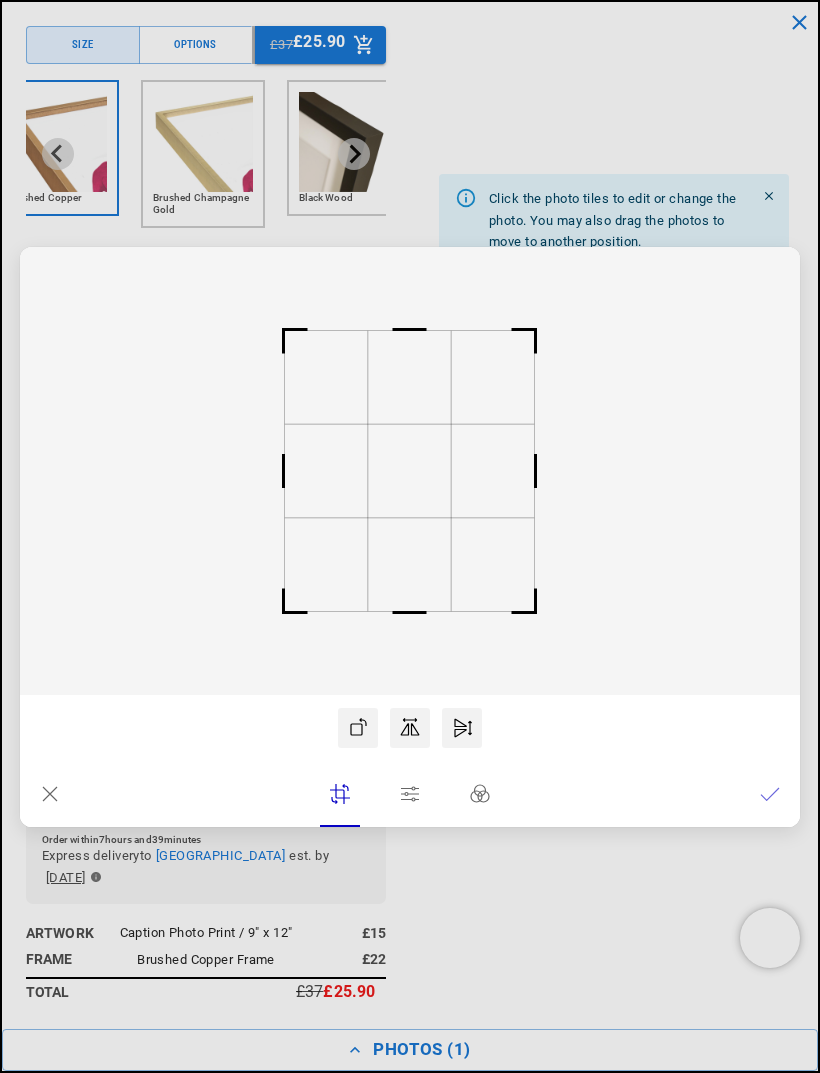 type 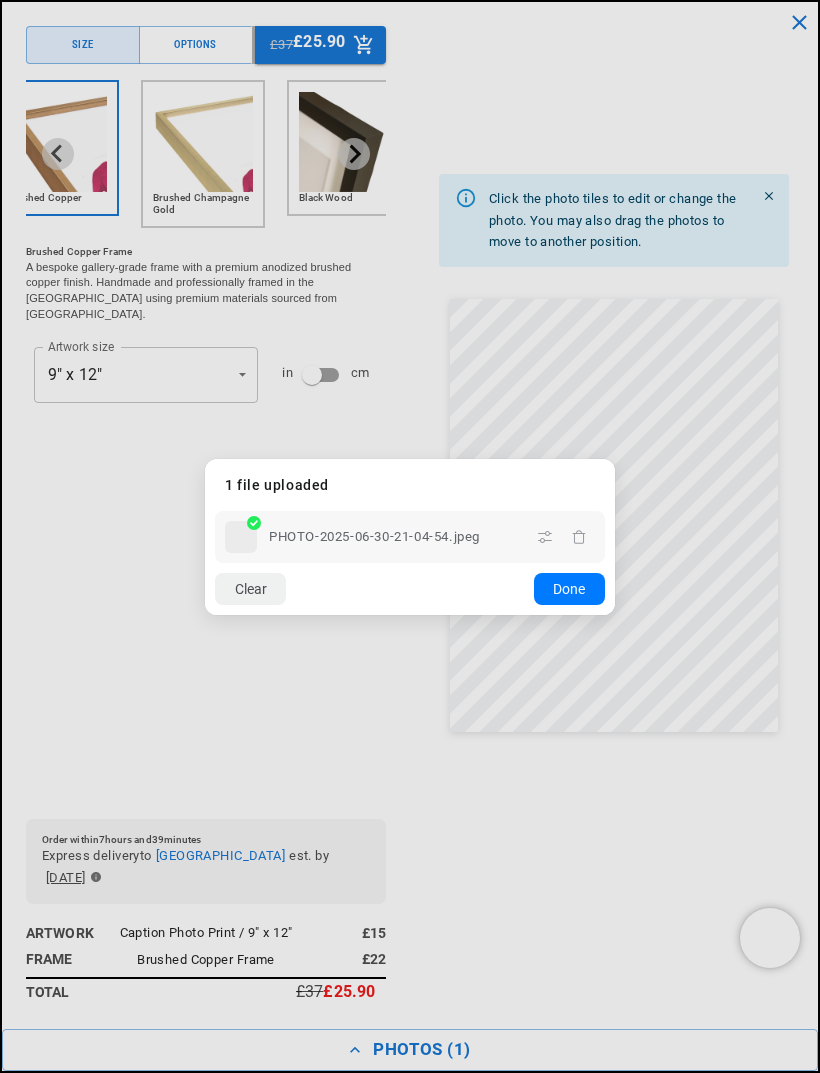 scroll, scrollTop: 0, scrollLeft: 706, axis: horizontal 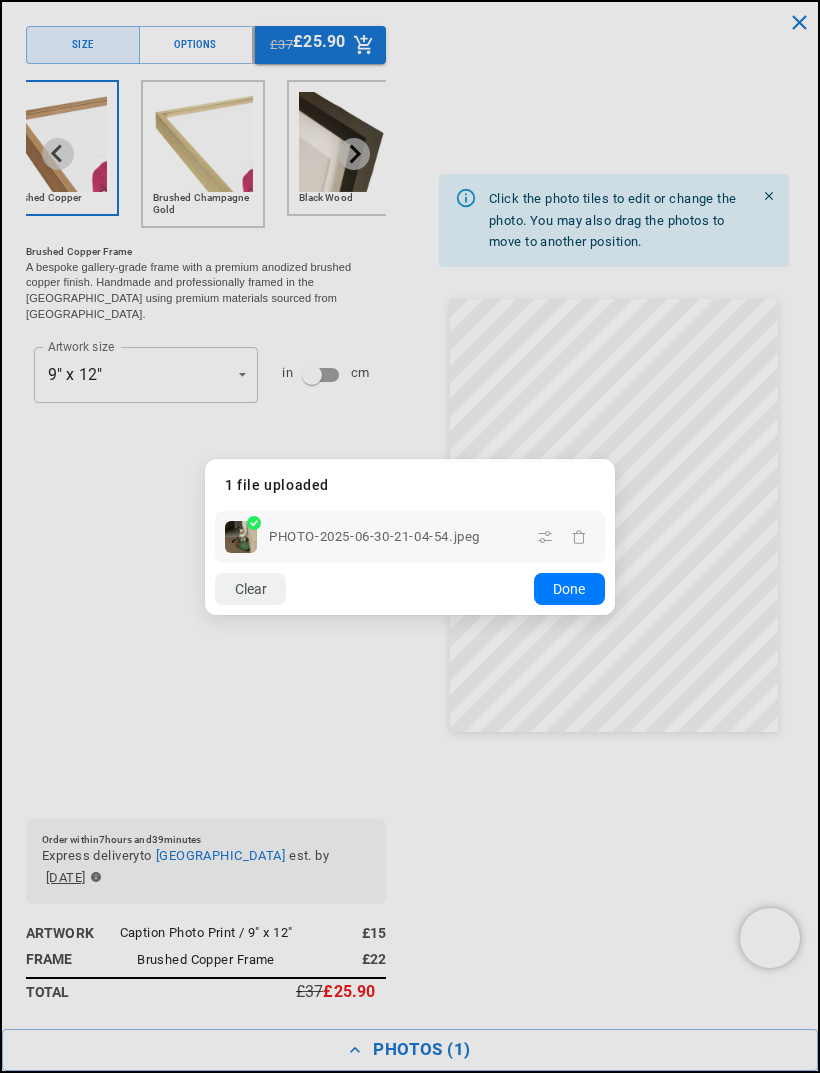 click on "Done" 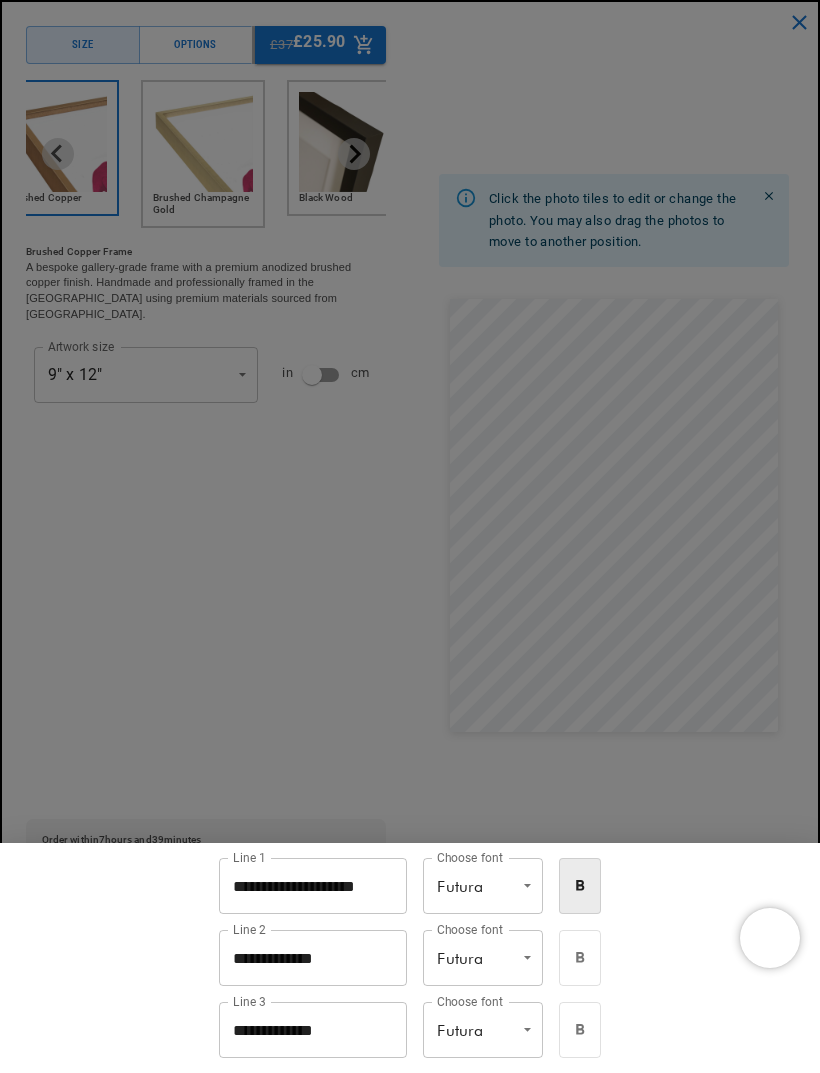 scroll, scrollTop: 0, scrollLeft: 0, axis: both 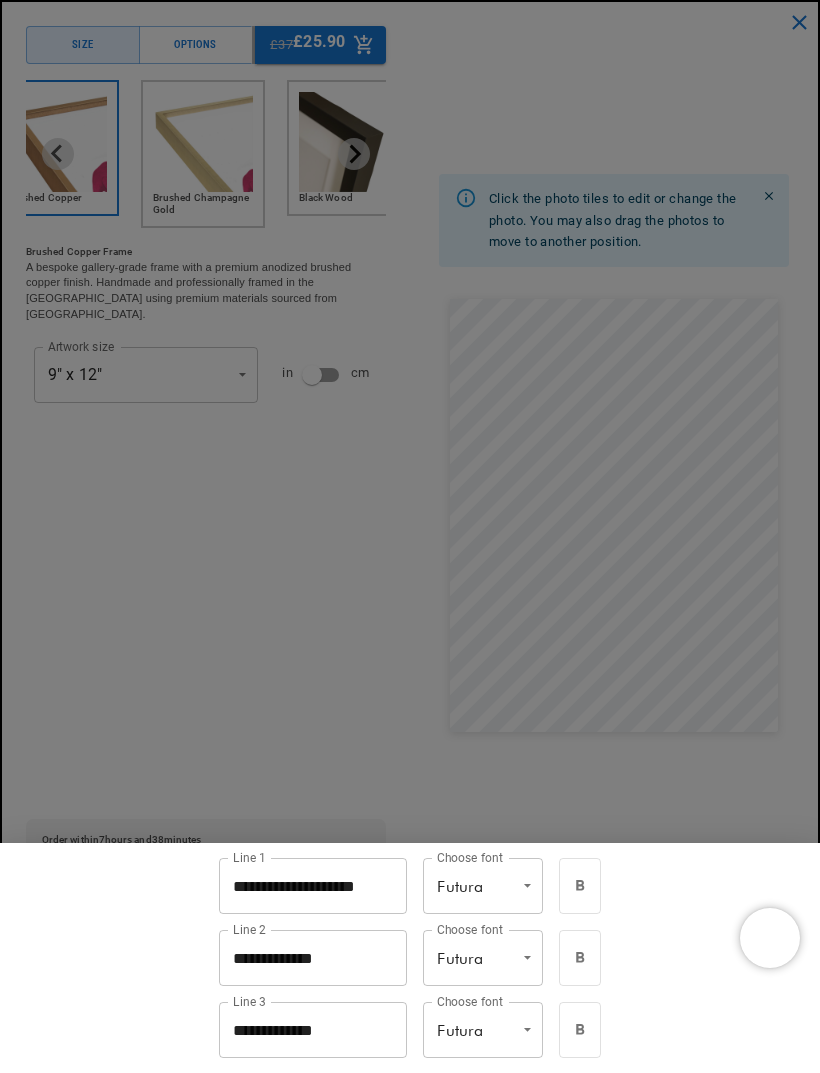 click on "Skip to content
Your cart is empty
Continue shopping
Have an account?
Log in  to check out faster.
Your cart
Loading...
Order special instructions
Order special instructions
Estimated total
£0.00 GBP
Taxes included. Discounts and shipping calculated at checkout." at bounding box center (410, 5114) 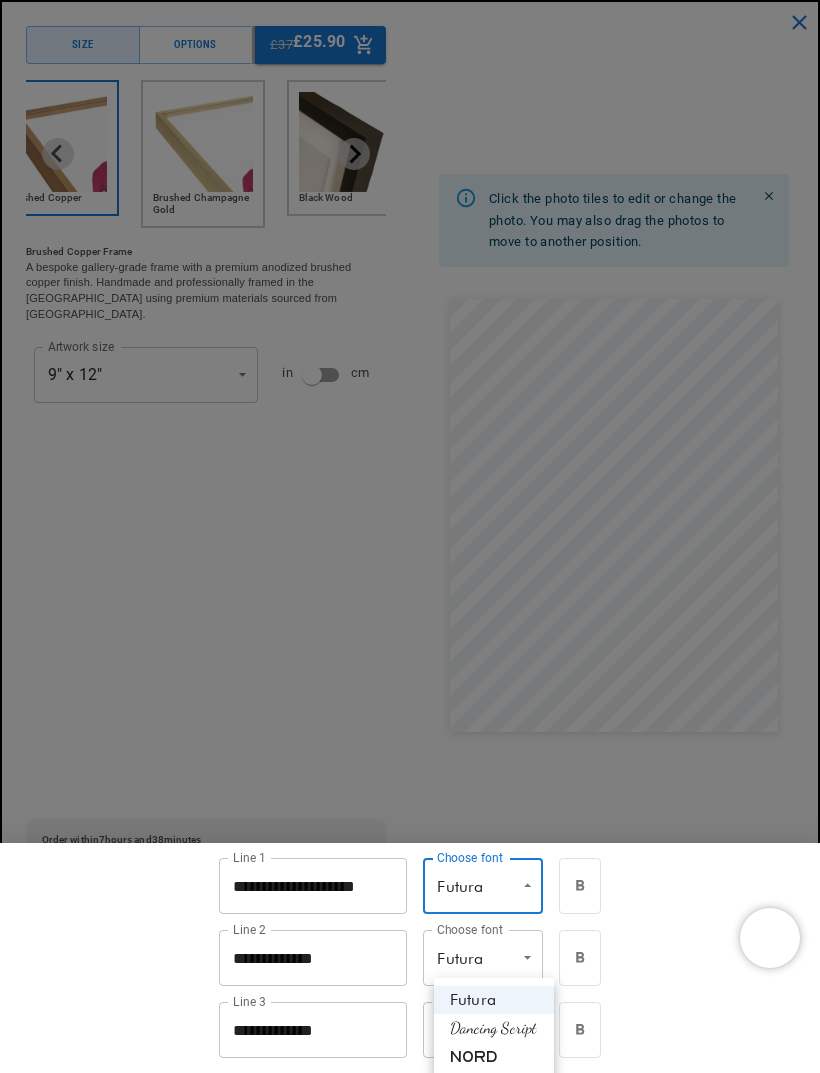 scroll, scrollTop: 0, scrollLeft: 1412, axis: horizontal 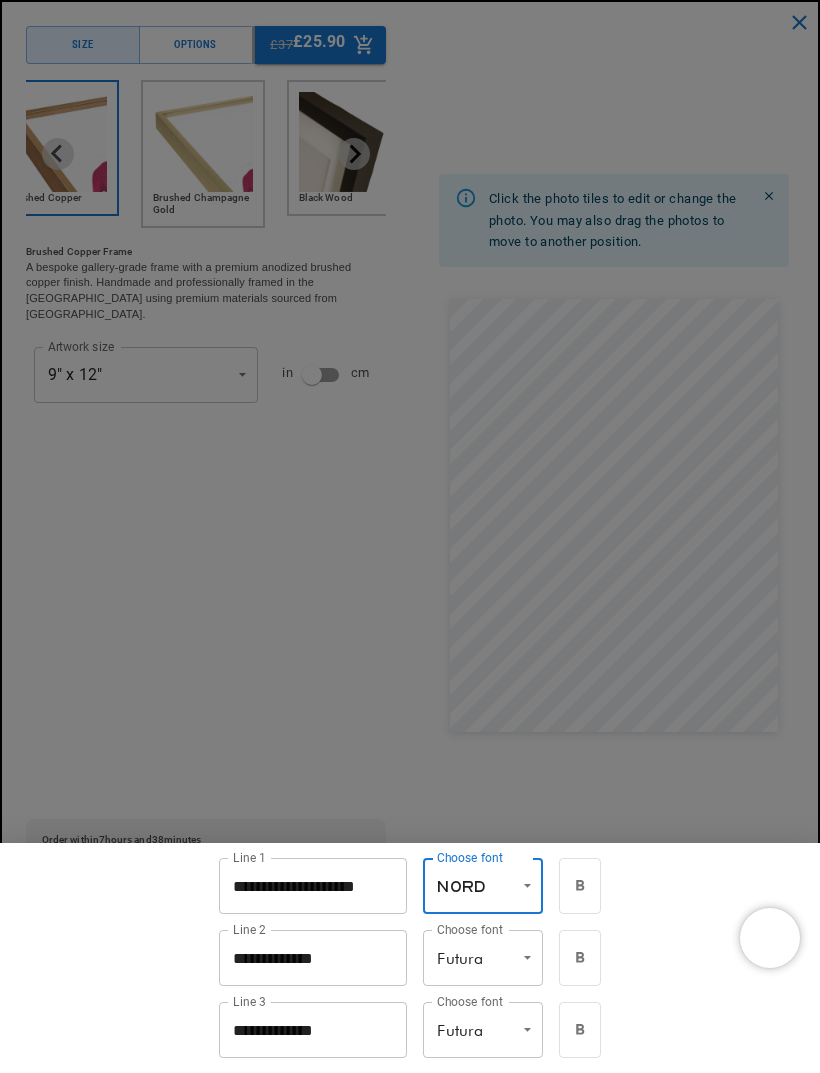 click on "**********" at bounding box center (313, 886) 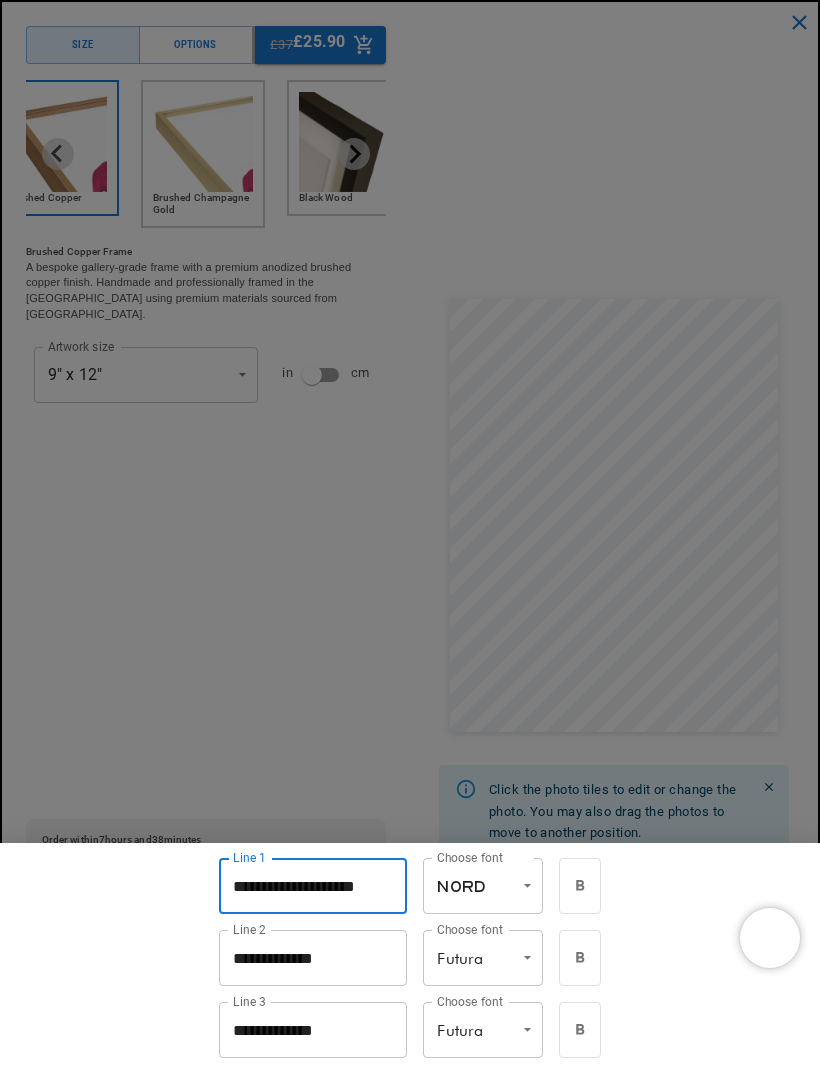 scroll, scrollTop: 570, scrollLeft: 0, axis: vertical 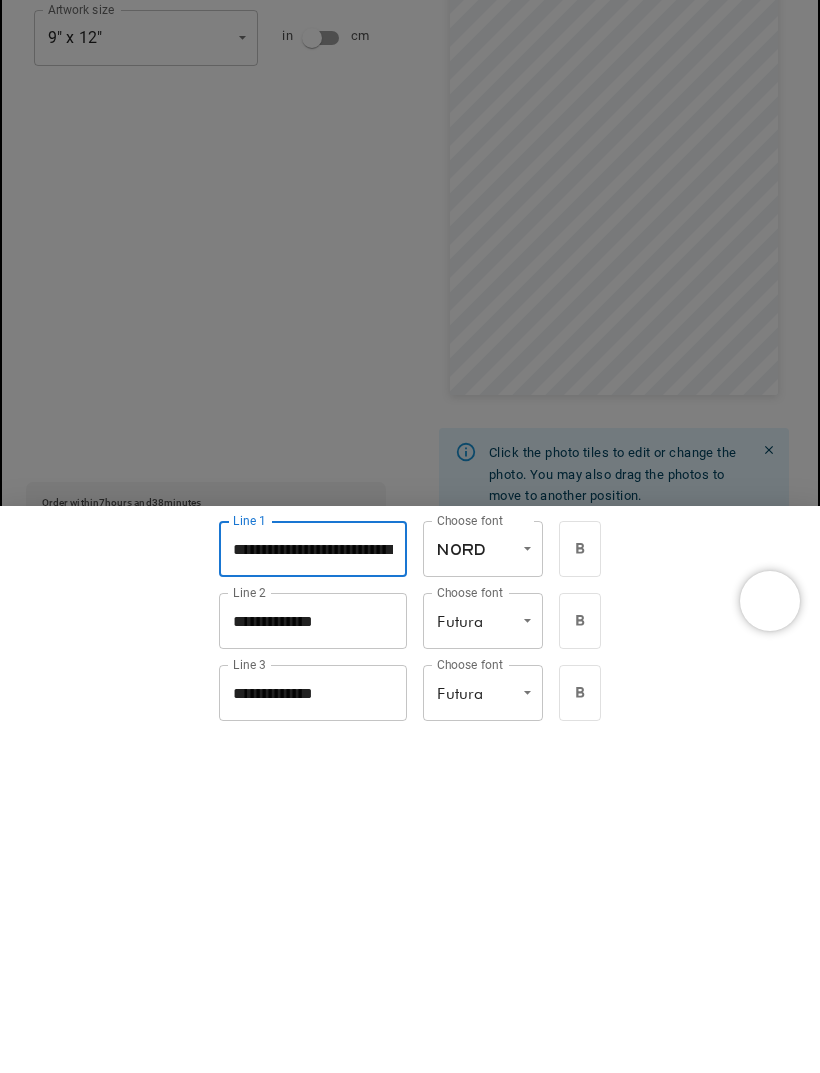 click on "**********" at bounding box center (313, 886) 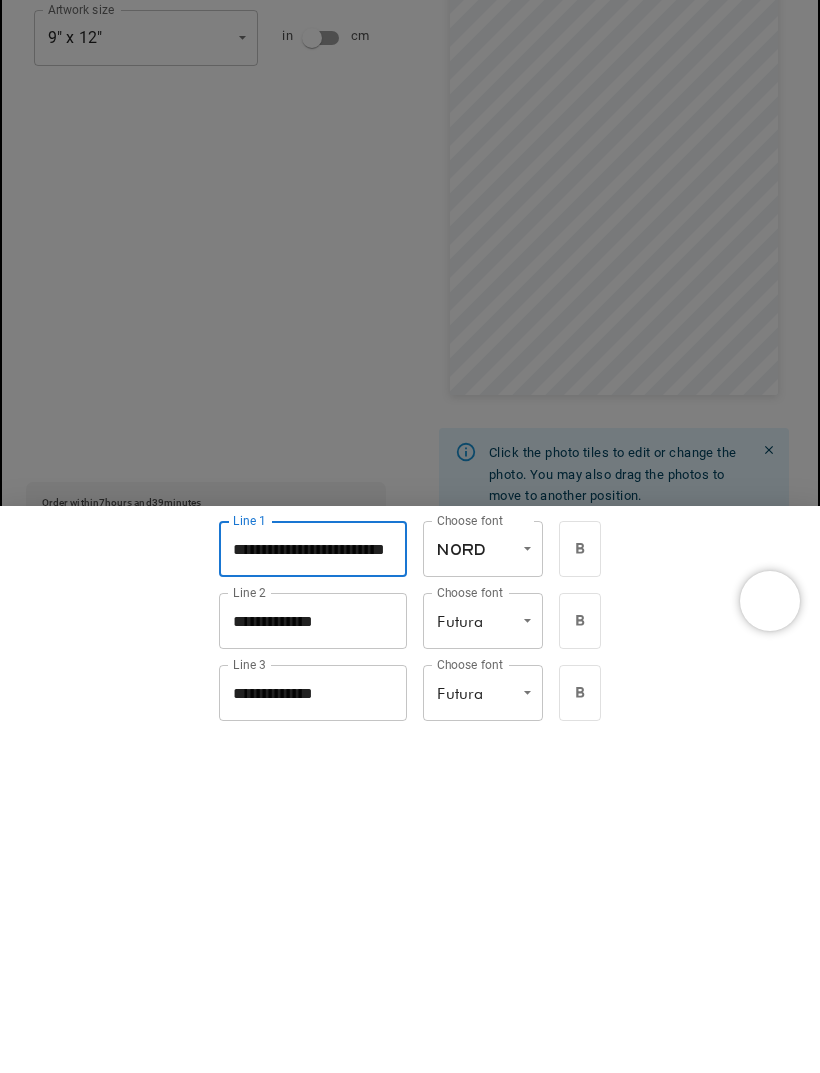 scroll, scrollTop: 0, scrollLeft: 0, axis: both 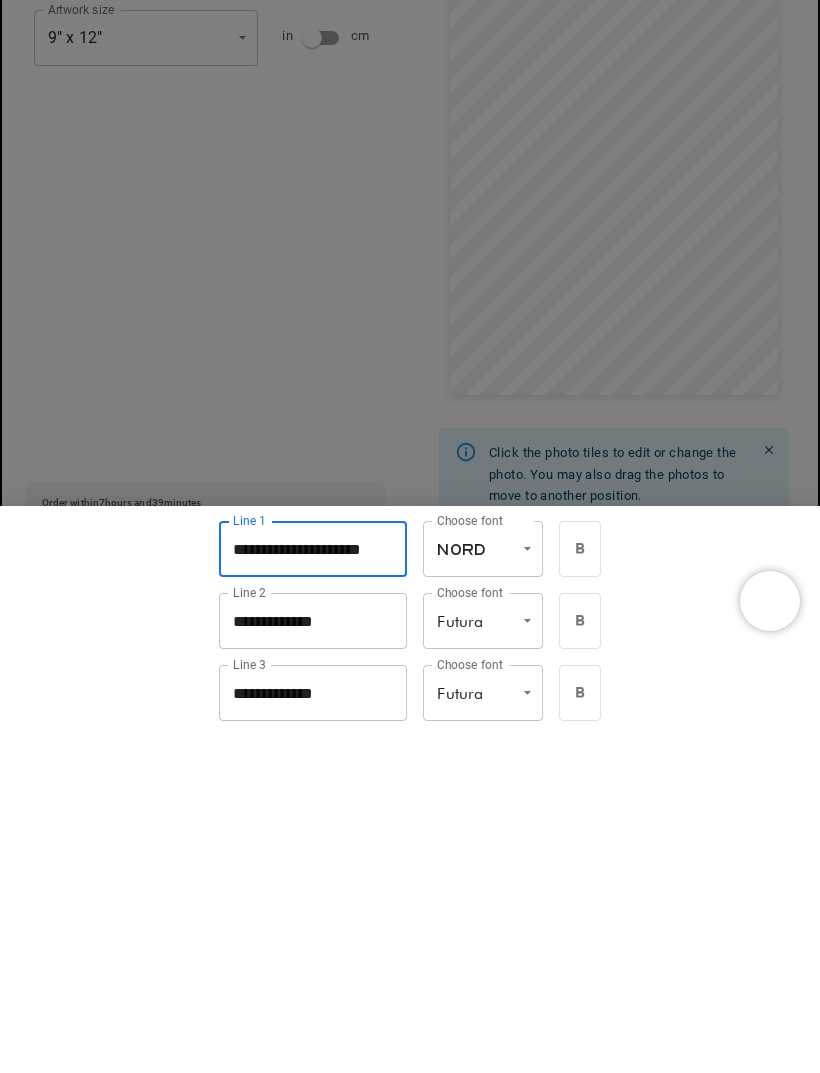 click on "**********" at bounding box center (313, 886) 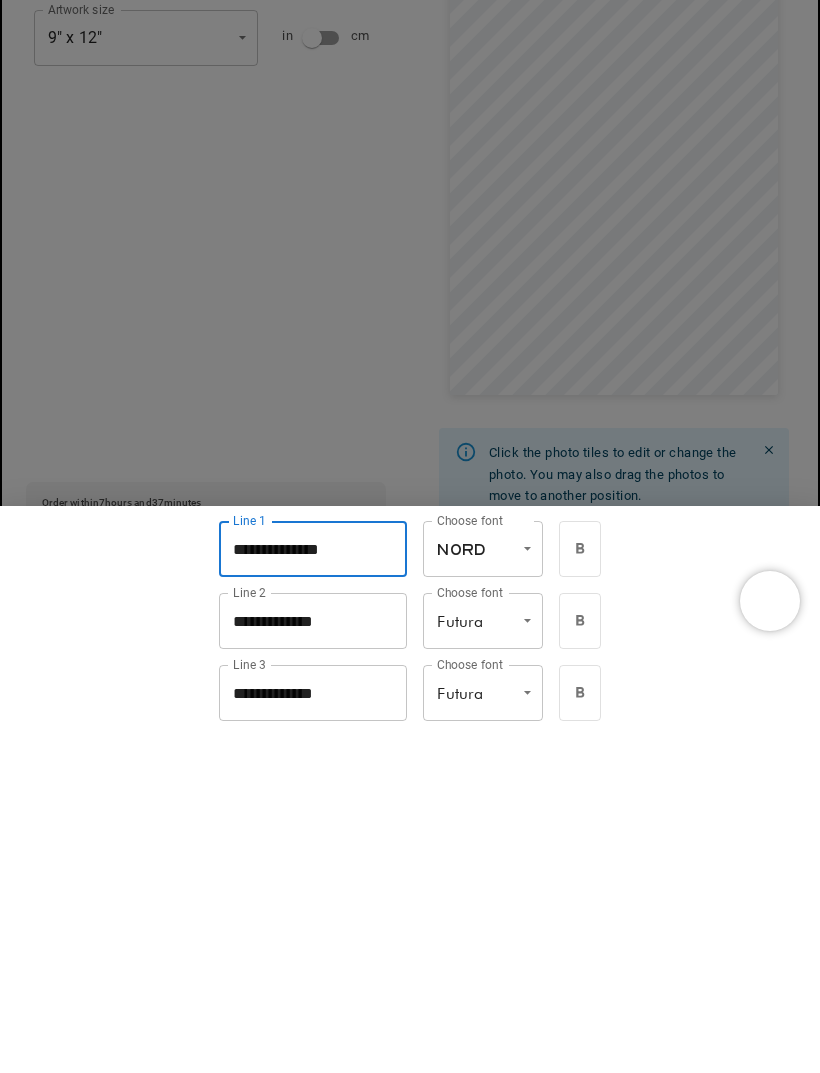 scroll, scrollTop: 0, scrollLeft: 1412, axis: horizontal 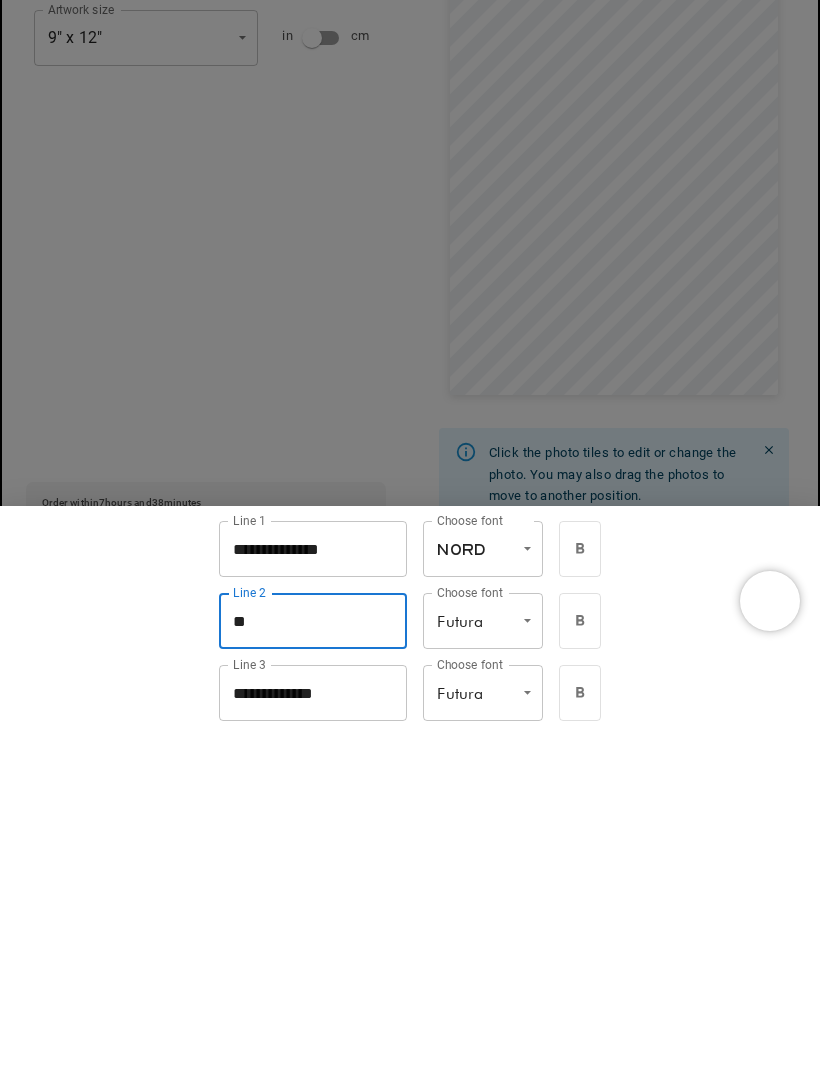 type on "*" 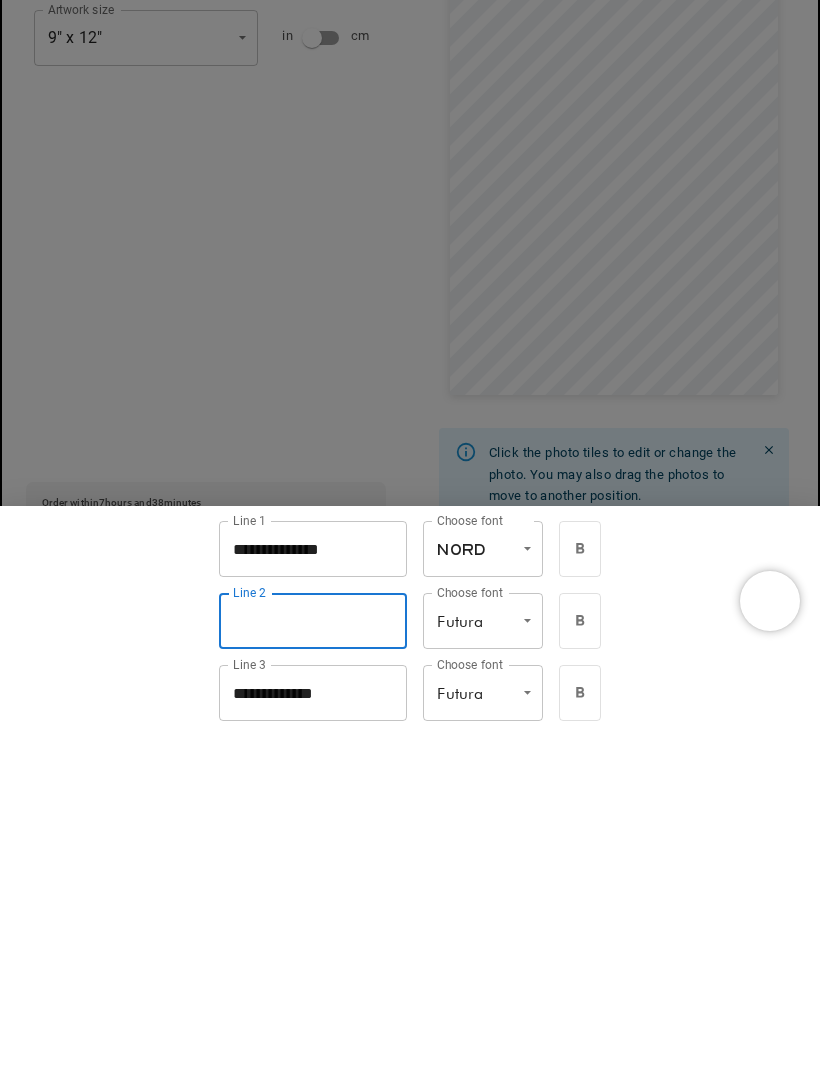 type 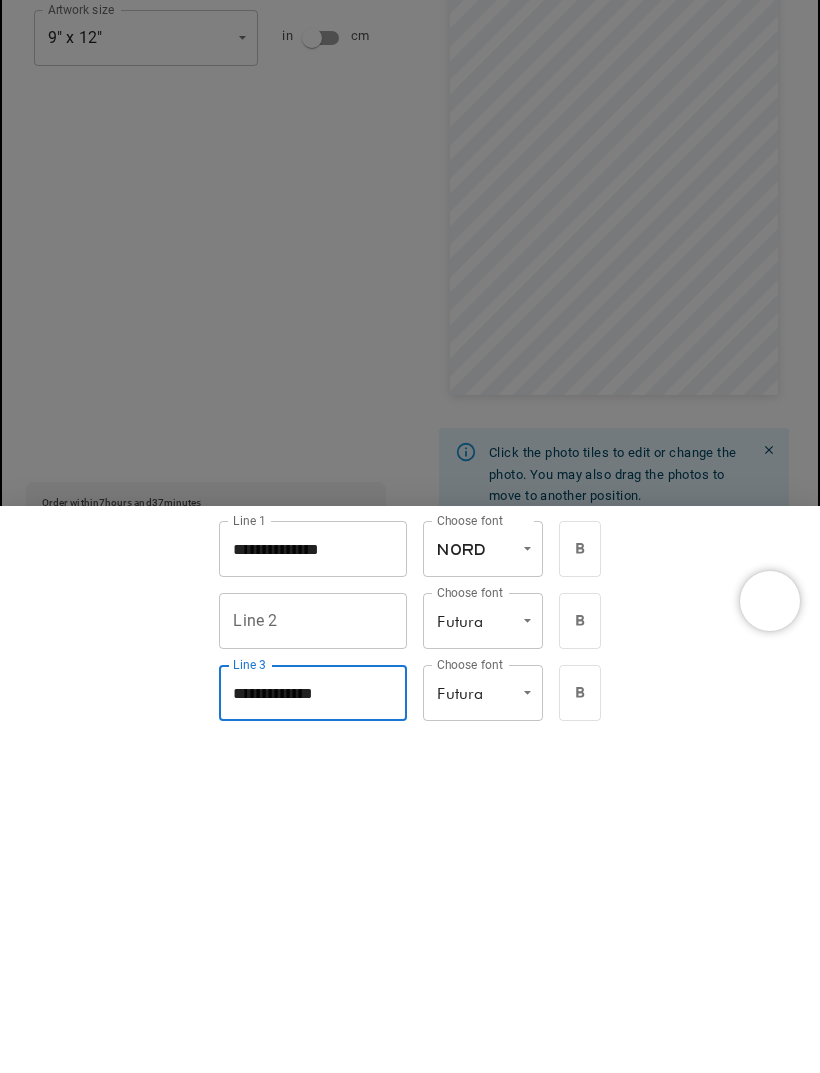 scroll, scrollTop: 0, scrollLeft: 0, axis: both 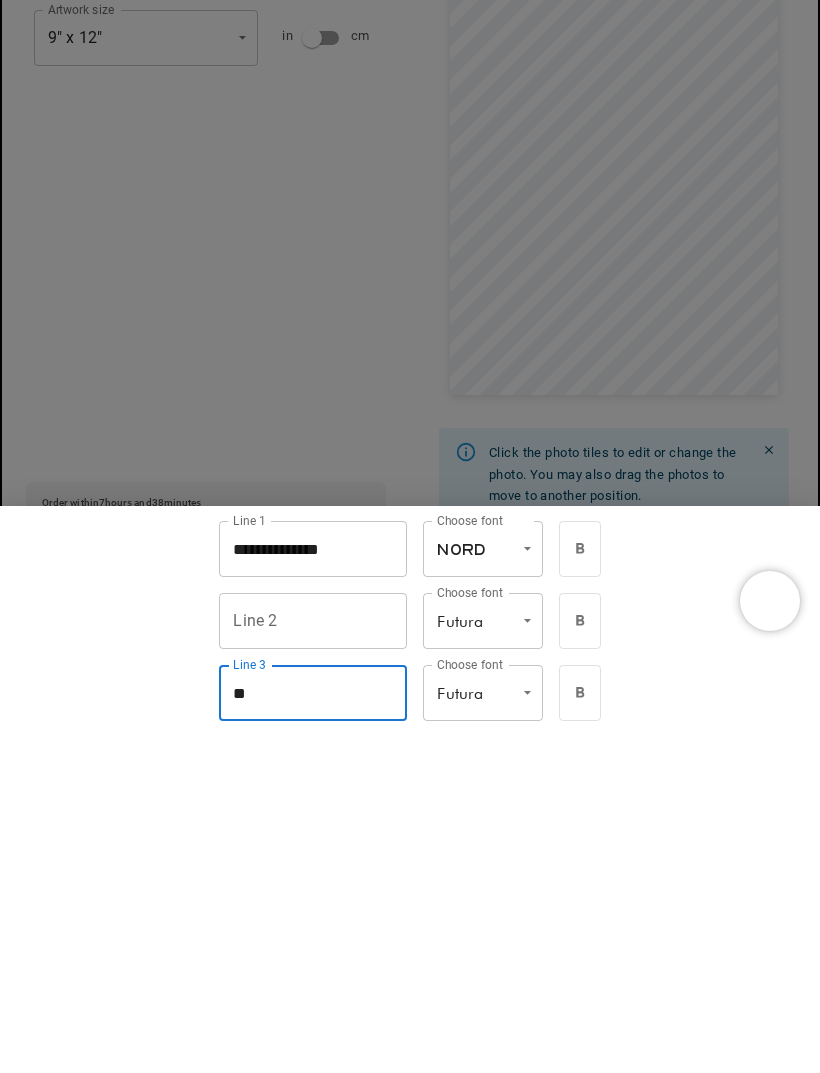 type on "*" 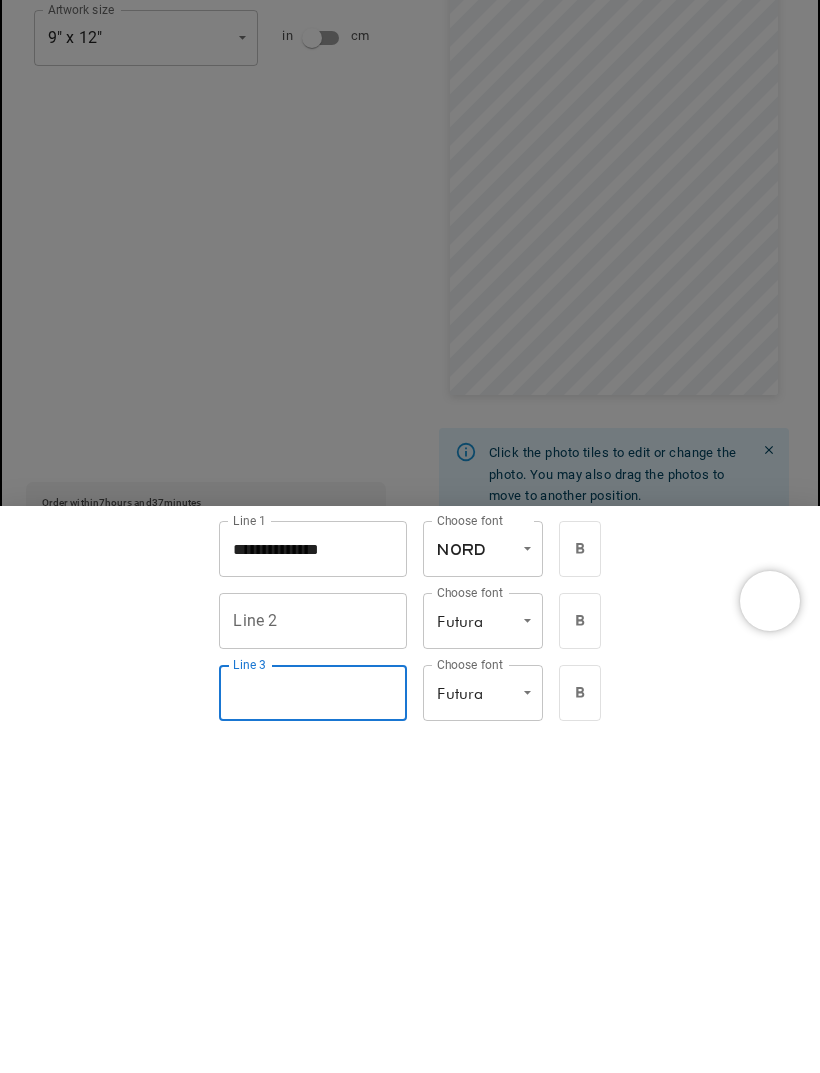 scroll, scrollTop: 0, scrollLeft: 1412, axis: horizontal 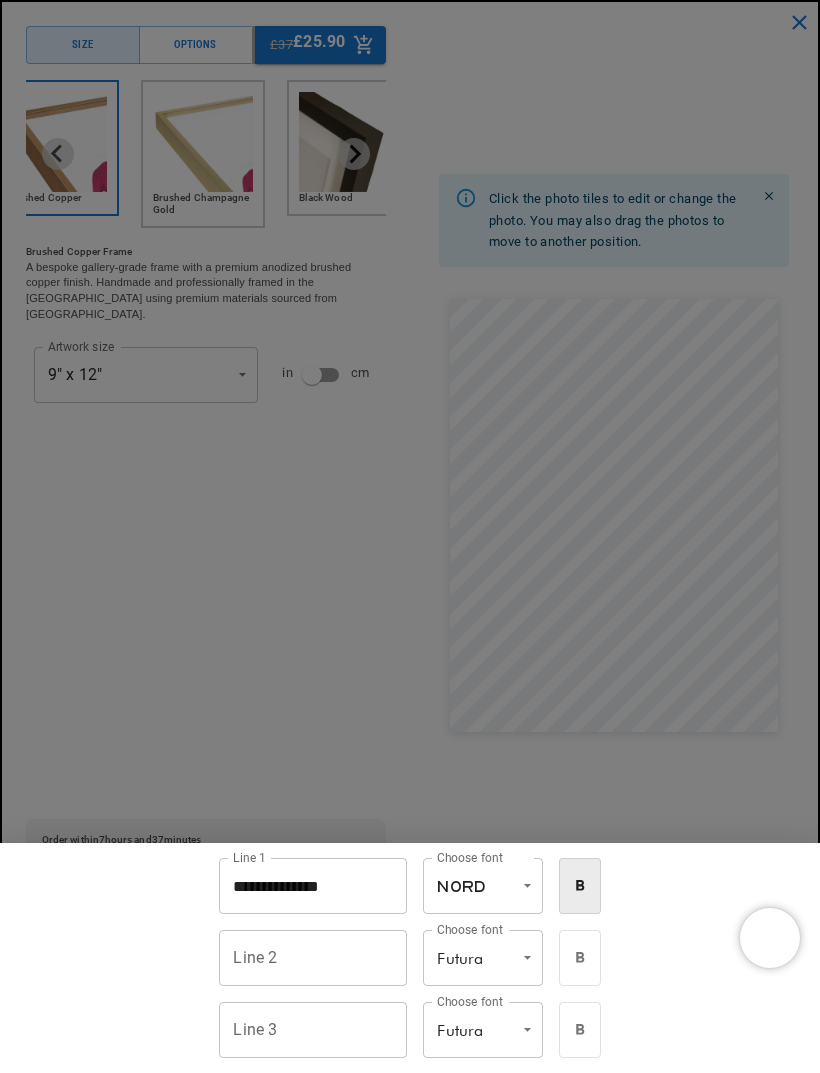 click 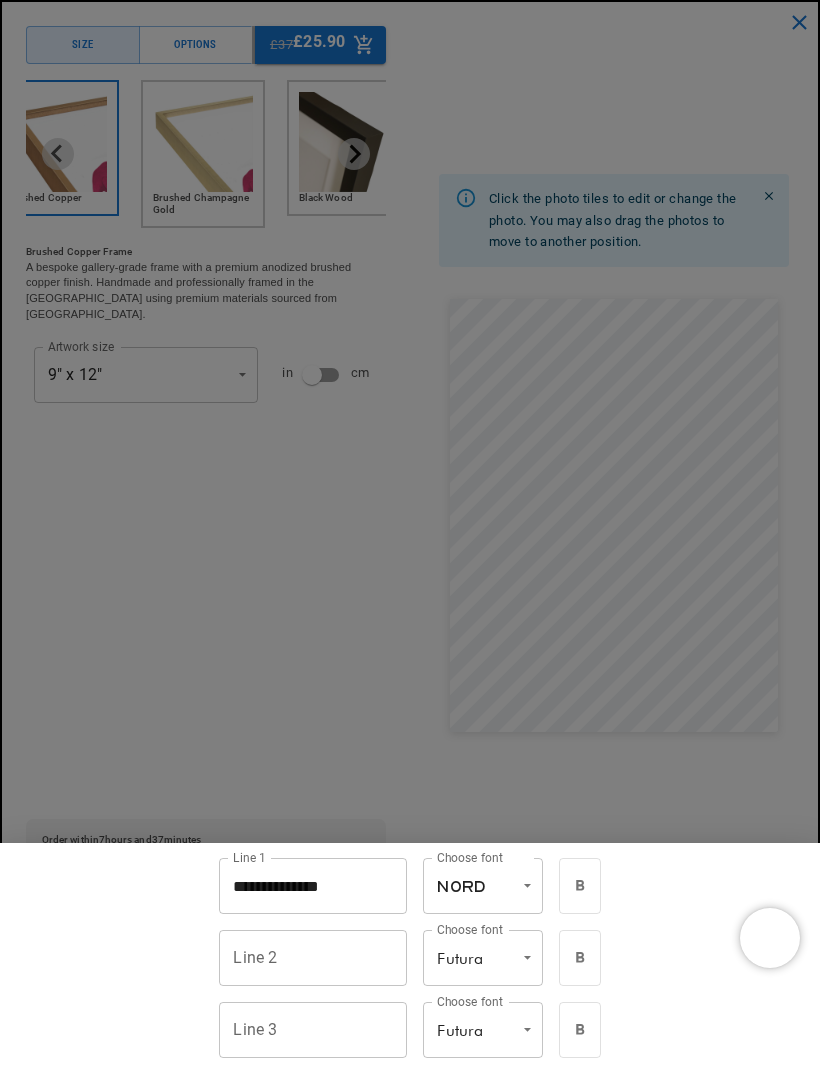 scroll, scrollTop: 1477, scrollLeft: 0, axis: vertical 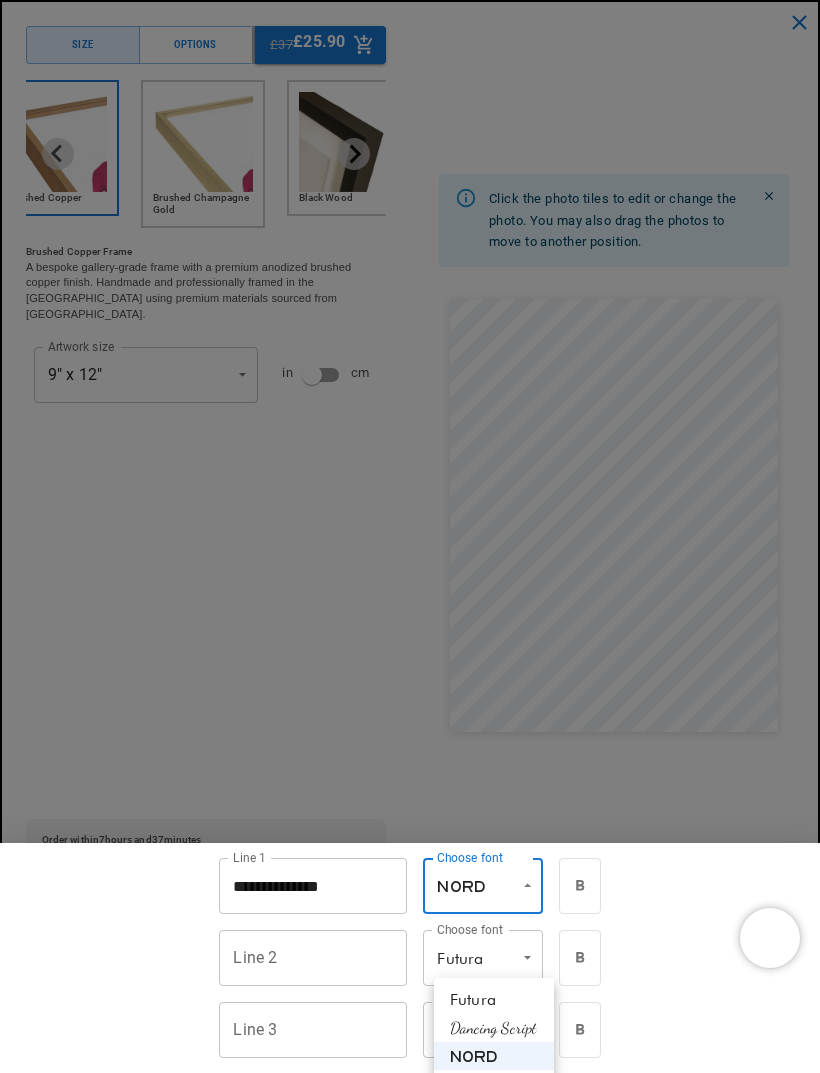 click on "Fifties" at bounding box center [494, 1084] 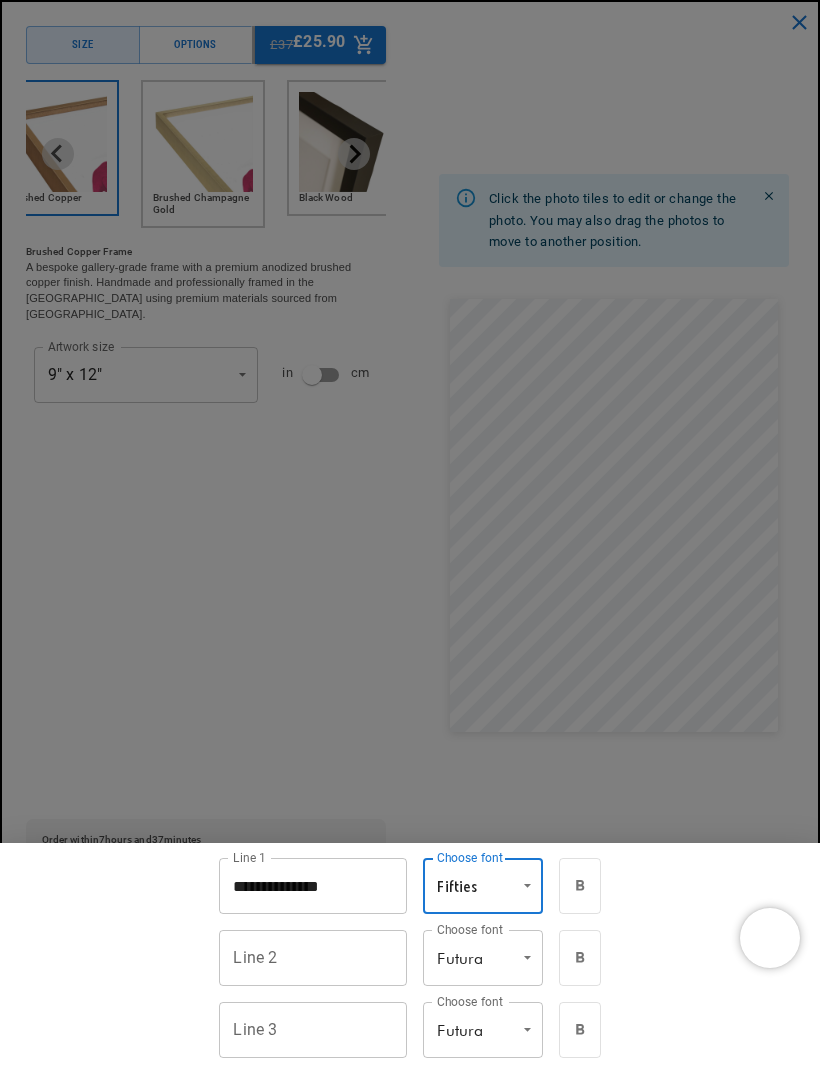 scroll, scrollTop: 0, scrollLeft: 1412, axis: horizontal 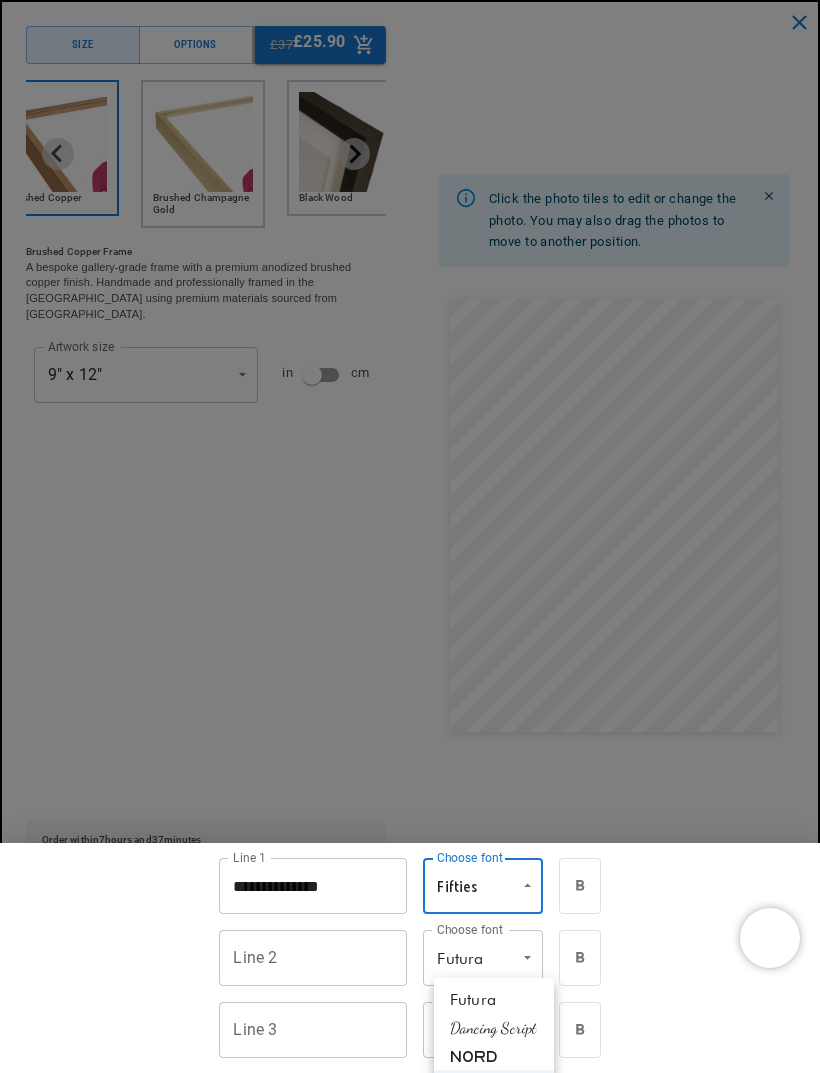 click on "Nord" at bounding box center [494, 1056] 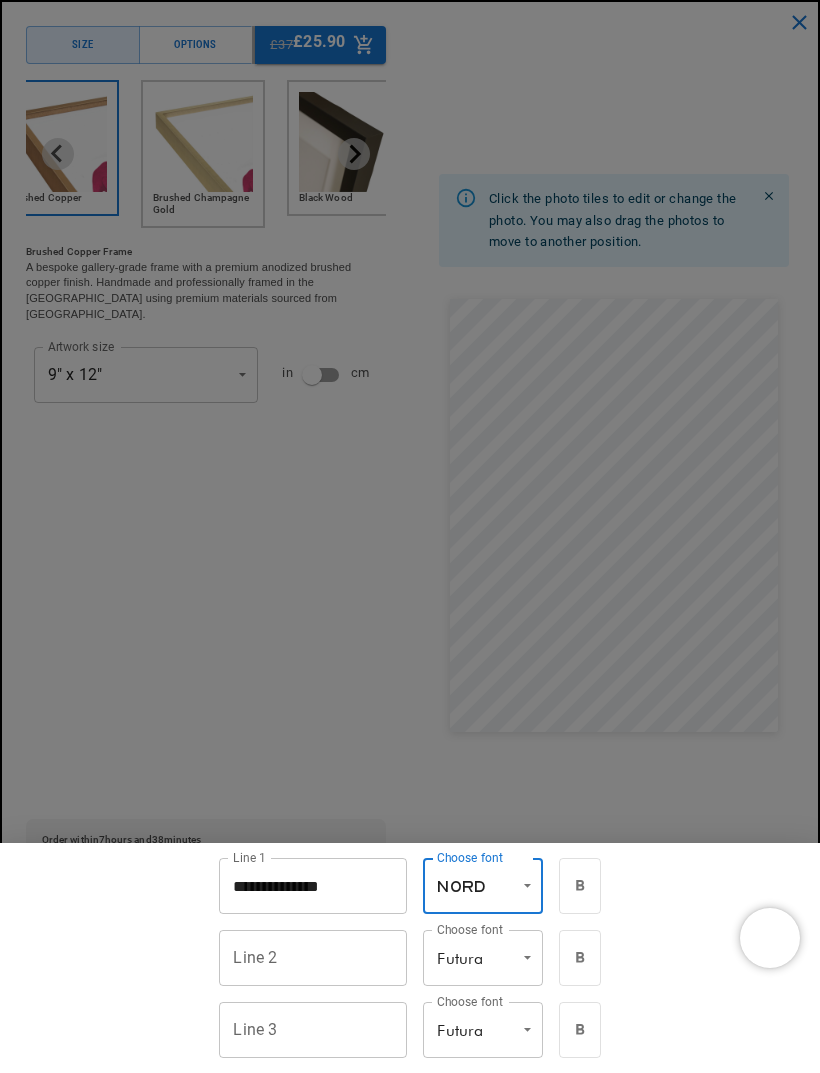 scroll, scrollTop: 0, scrollLeft: 0, axis: both 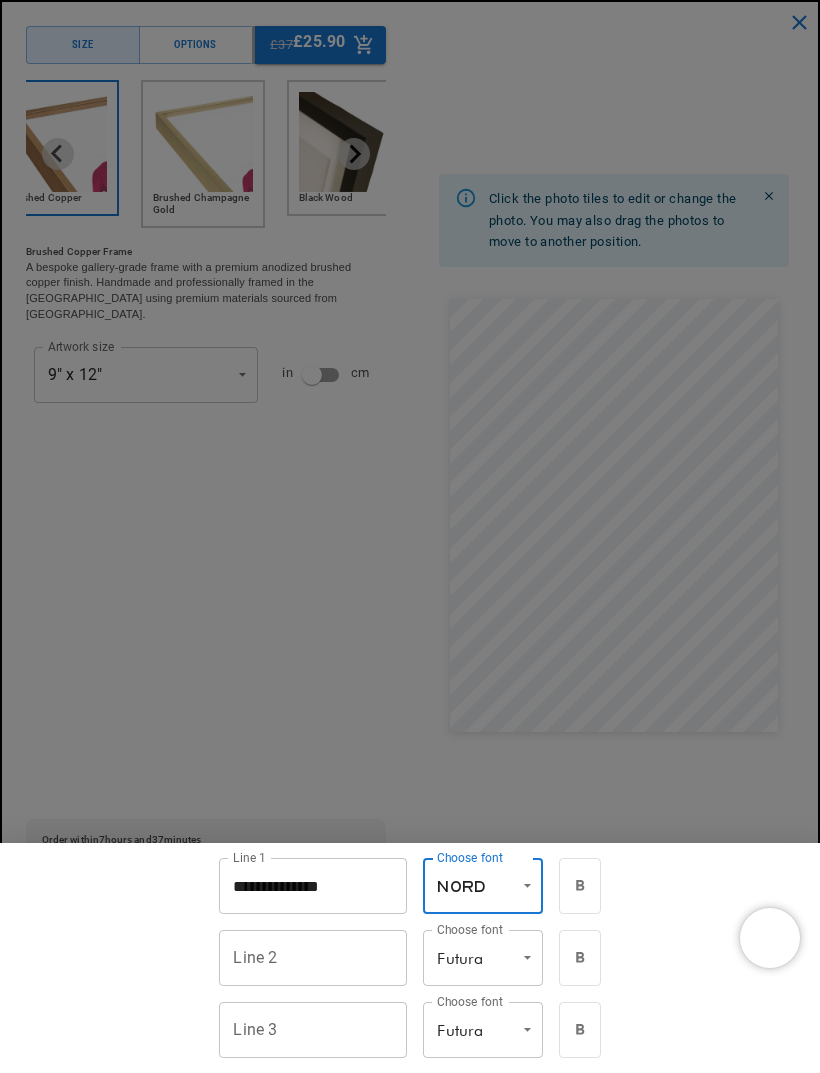 click on "Skip to content
Your cart is empty
Continue shopping
Have an account?
Log in  to check out faster.
Your cart
Loading...
Order special instructions
Order special instructions
Estimated total
£0.00 GBP
Taxes included. Discounts and shipping calculated at checkout." at bounding box center [410, 3954] 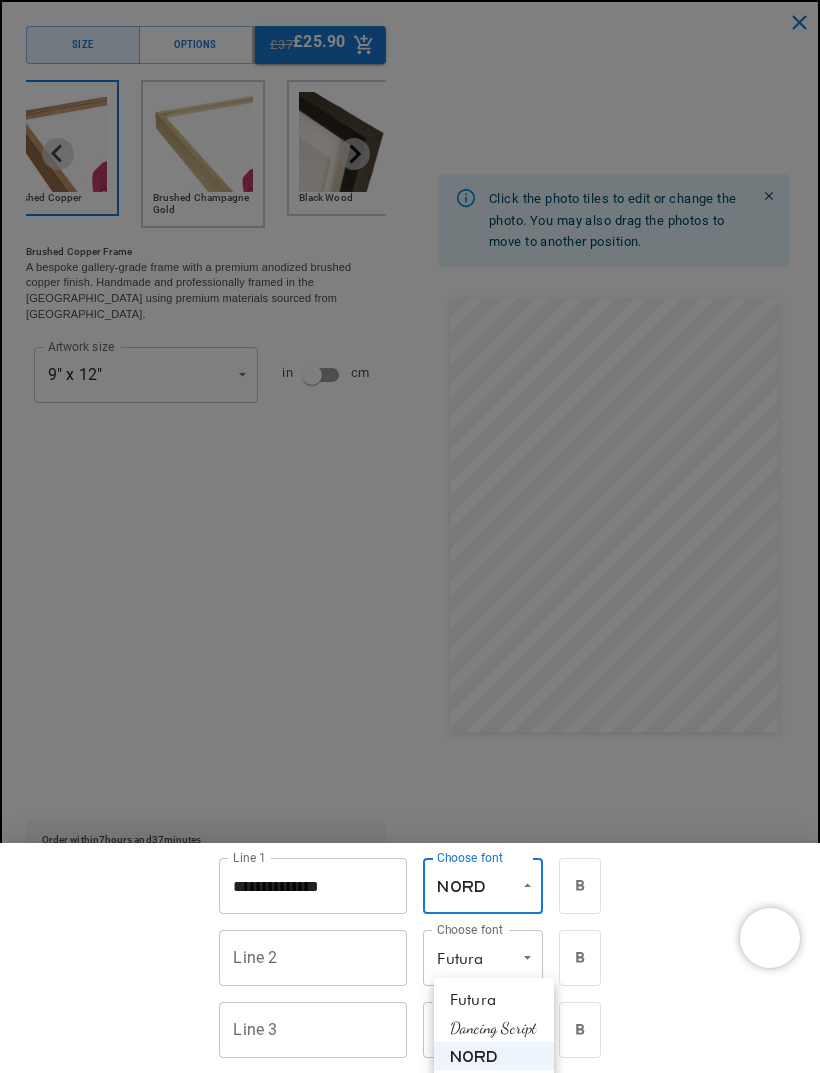 click on "Dancing Script" at bounding box center (494, 1028) 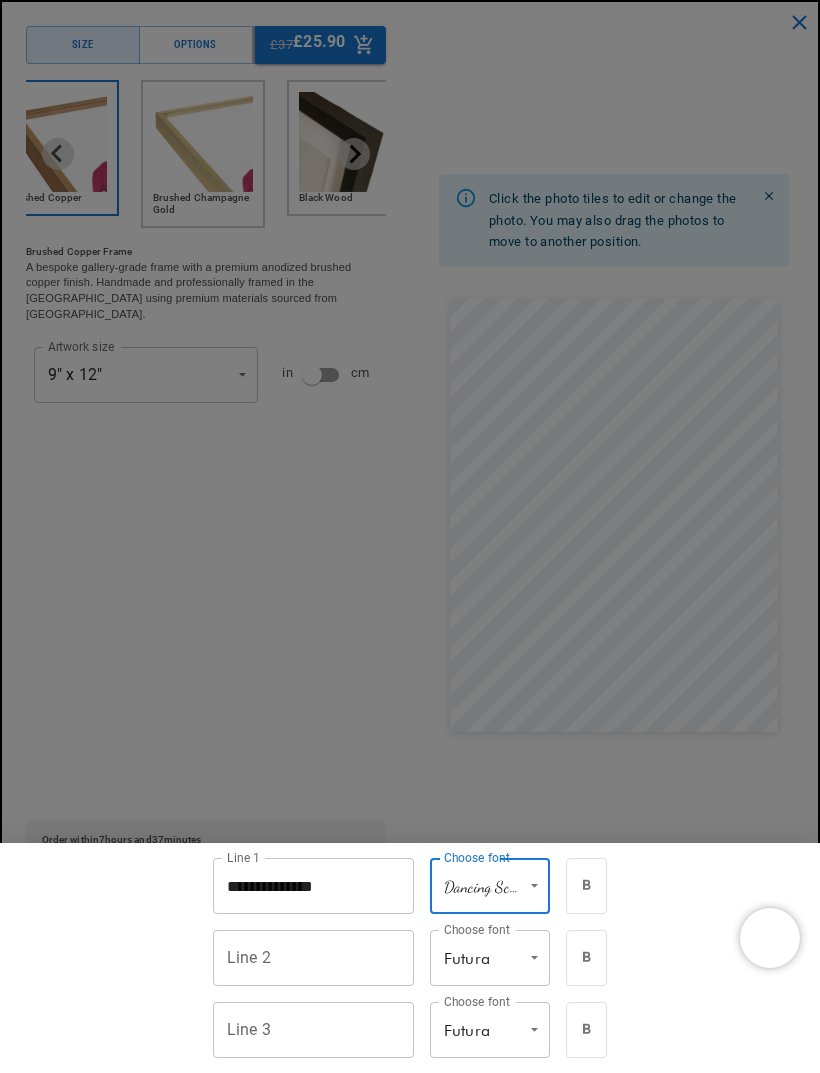 scroll, scrollTop: 0, scrollLeft: 0, axis: both 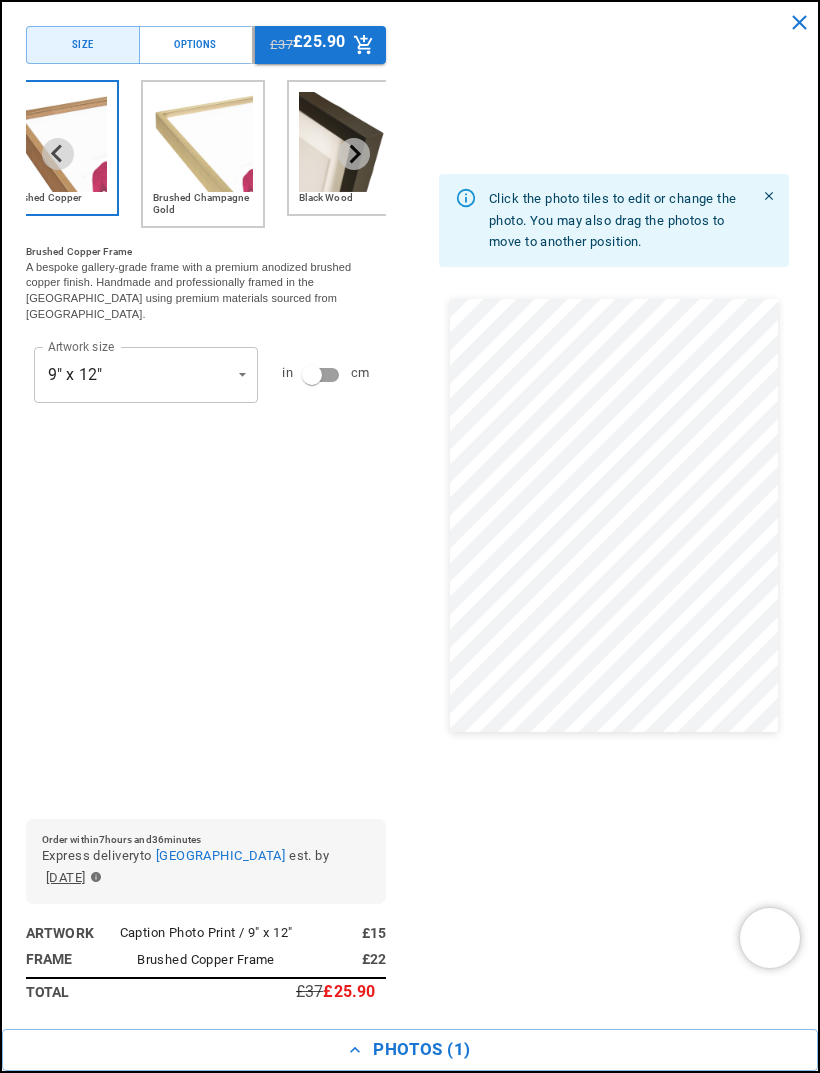 click 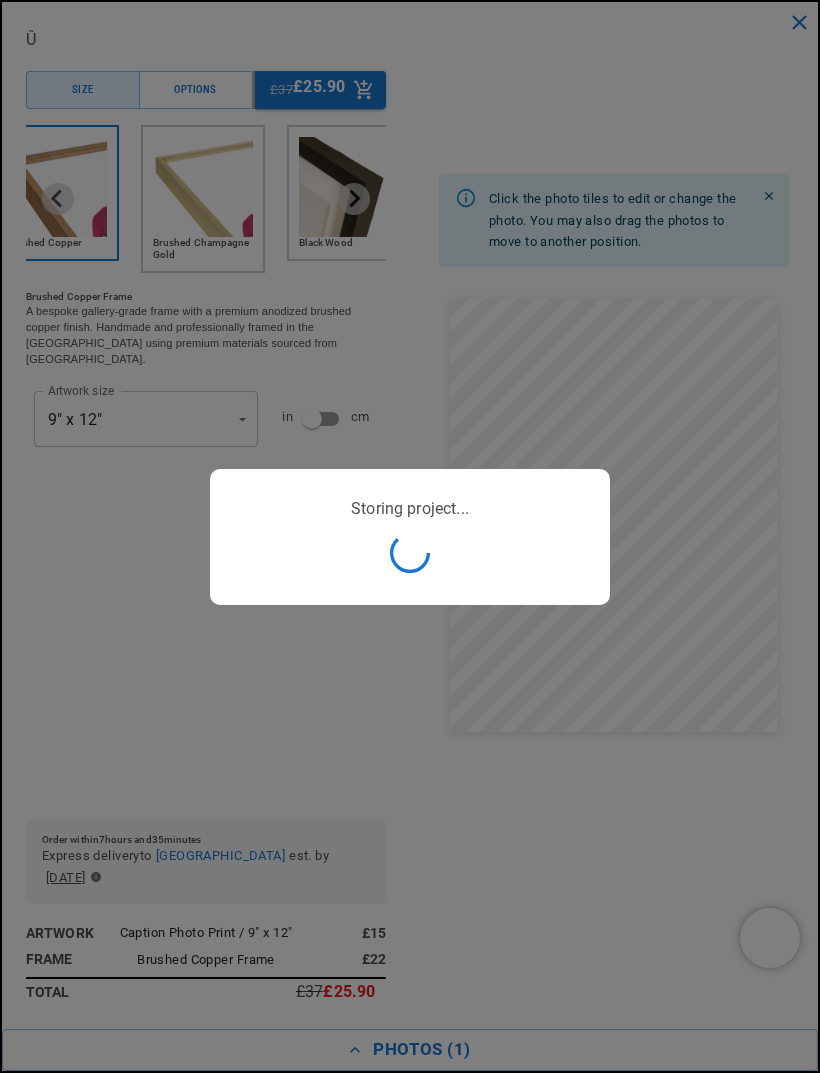 scroll, scrollTop: 0, scrollLeft: 1412, axis: horizontal 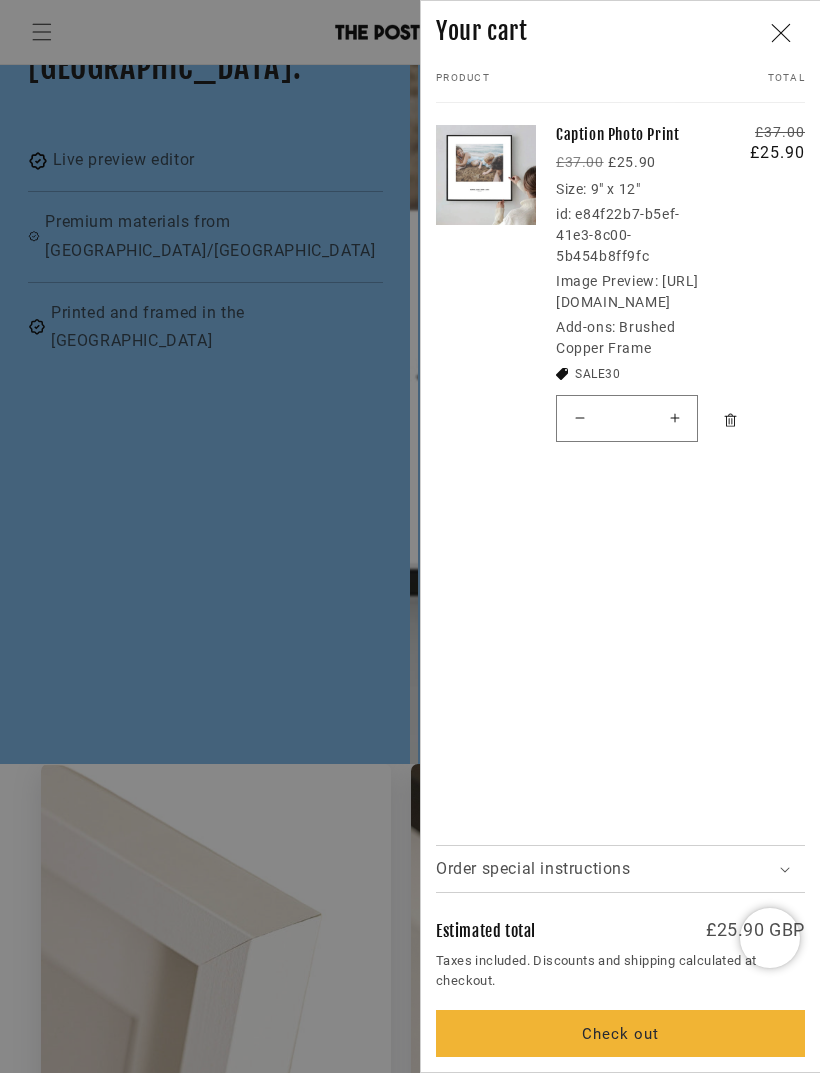 click 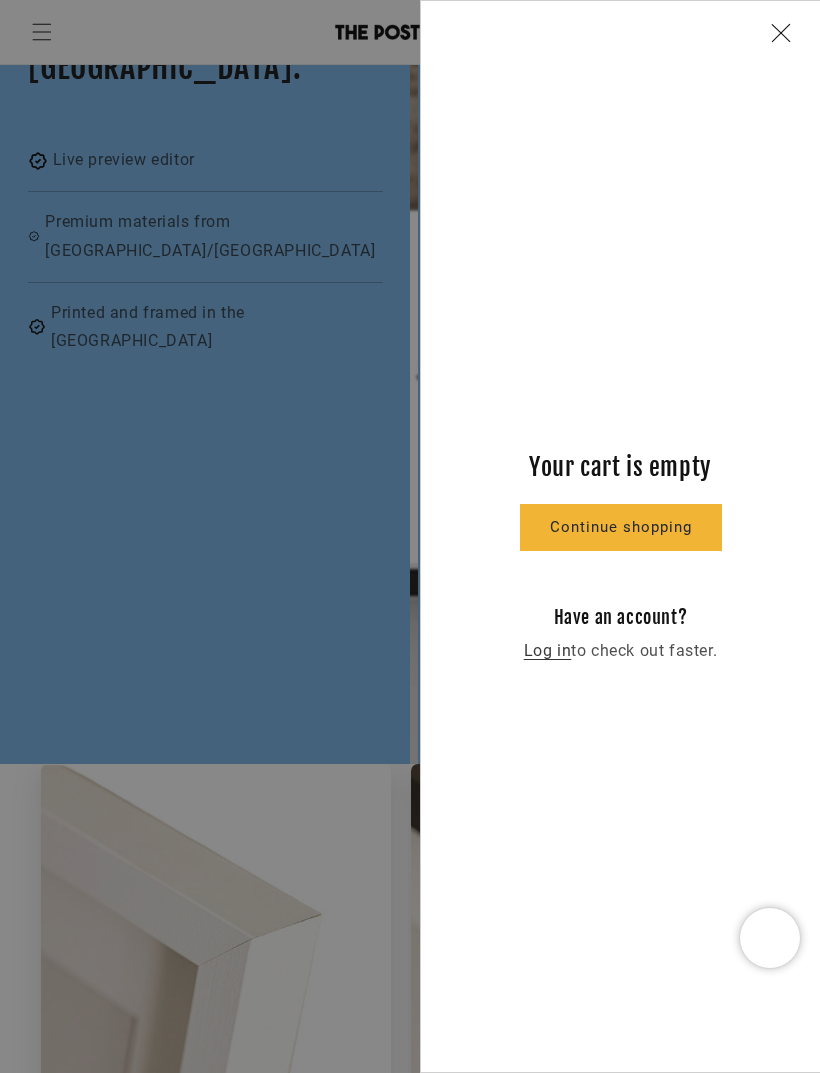scroll, scrollTop: 0, scrollLeft: 0, axis: both 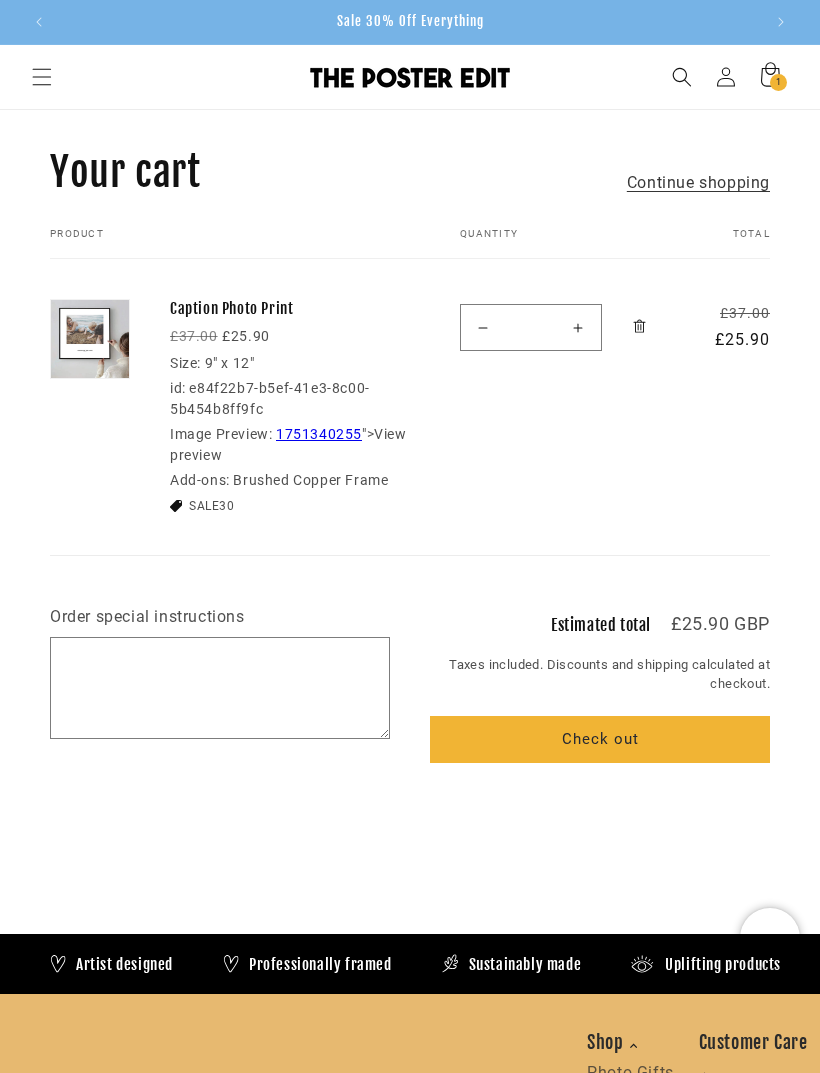 click on "1751340255" at bounding box center [319, 434] 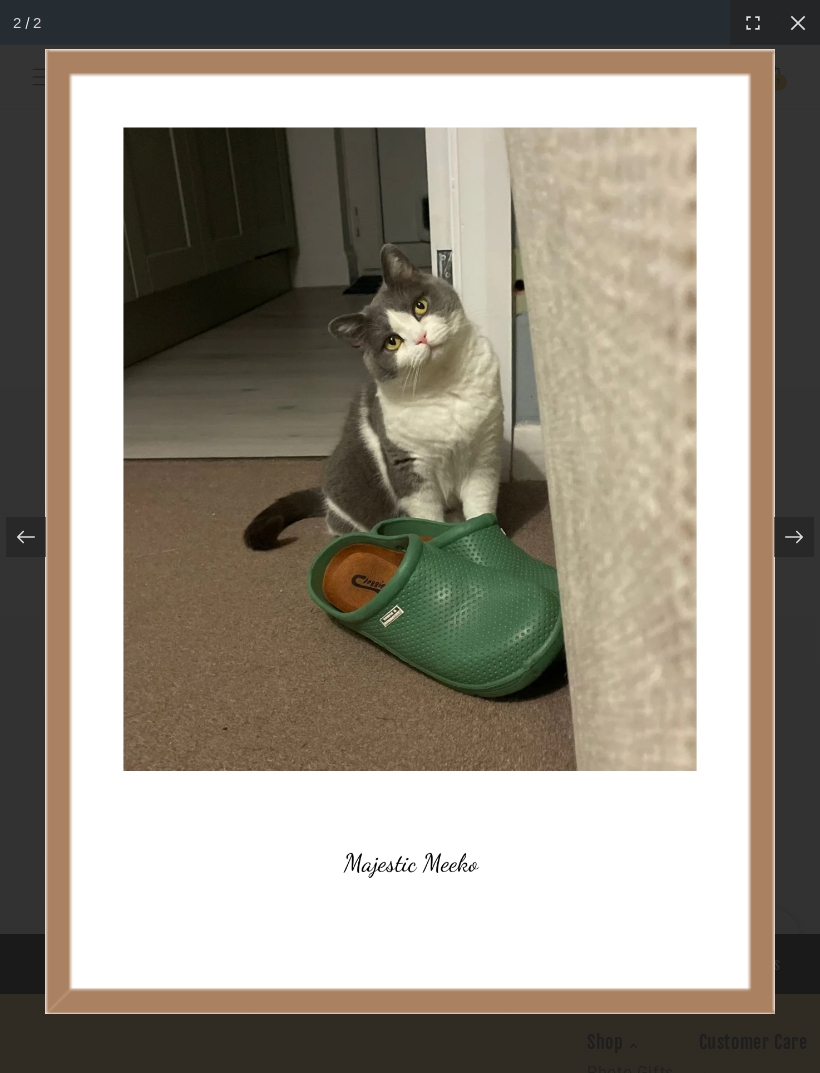 scroll, scrollTop: 0, scrollLeft: 0, axis: both 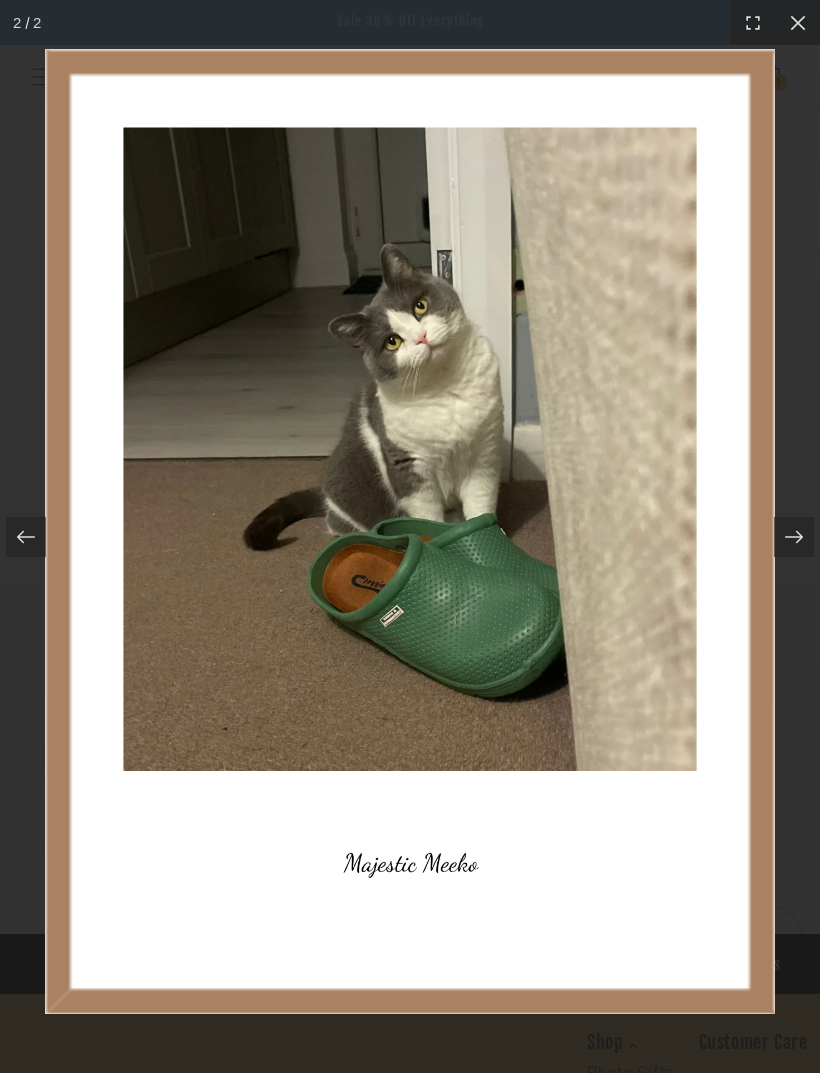 click 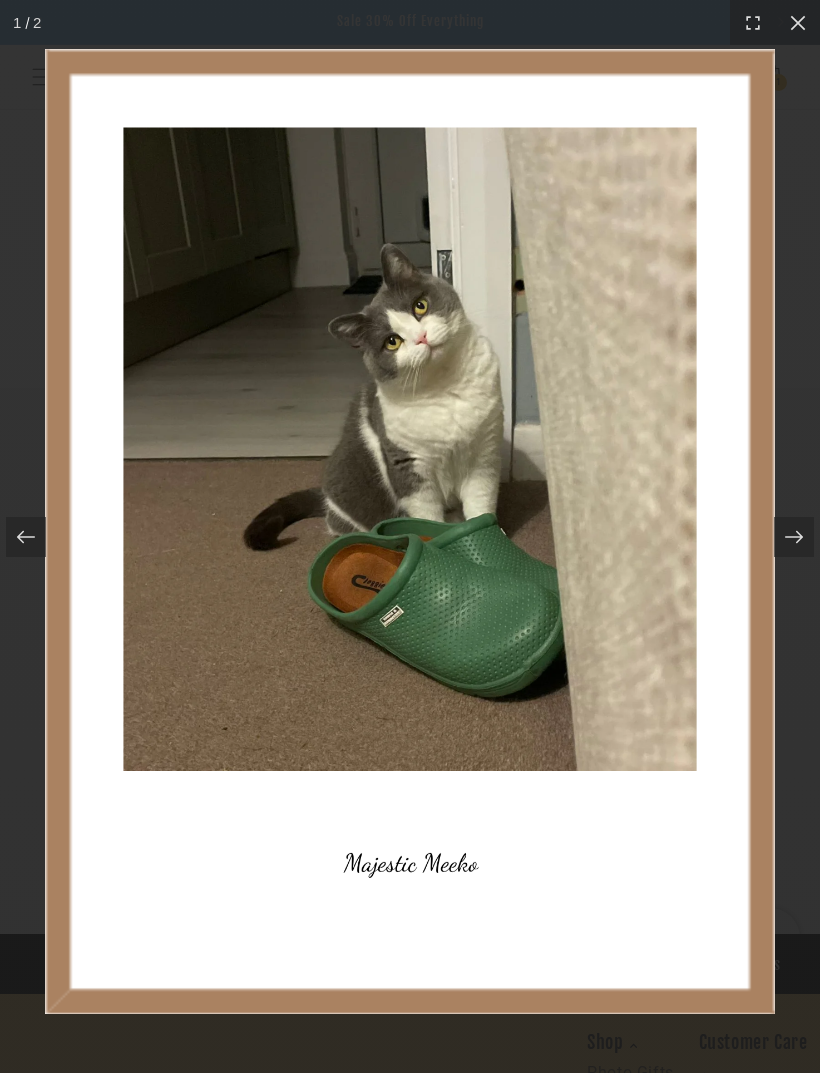 click 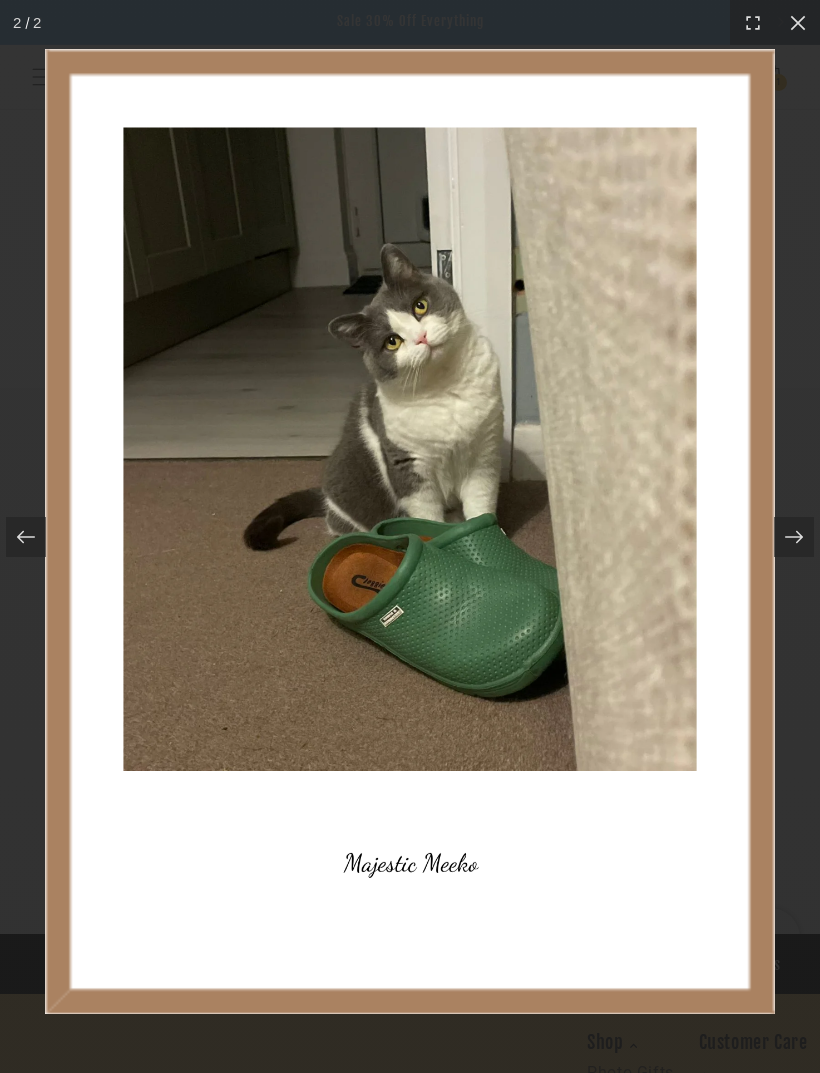 click at bounding box center [26, 537] 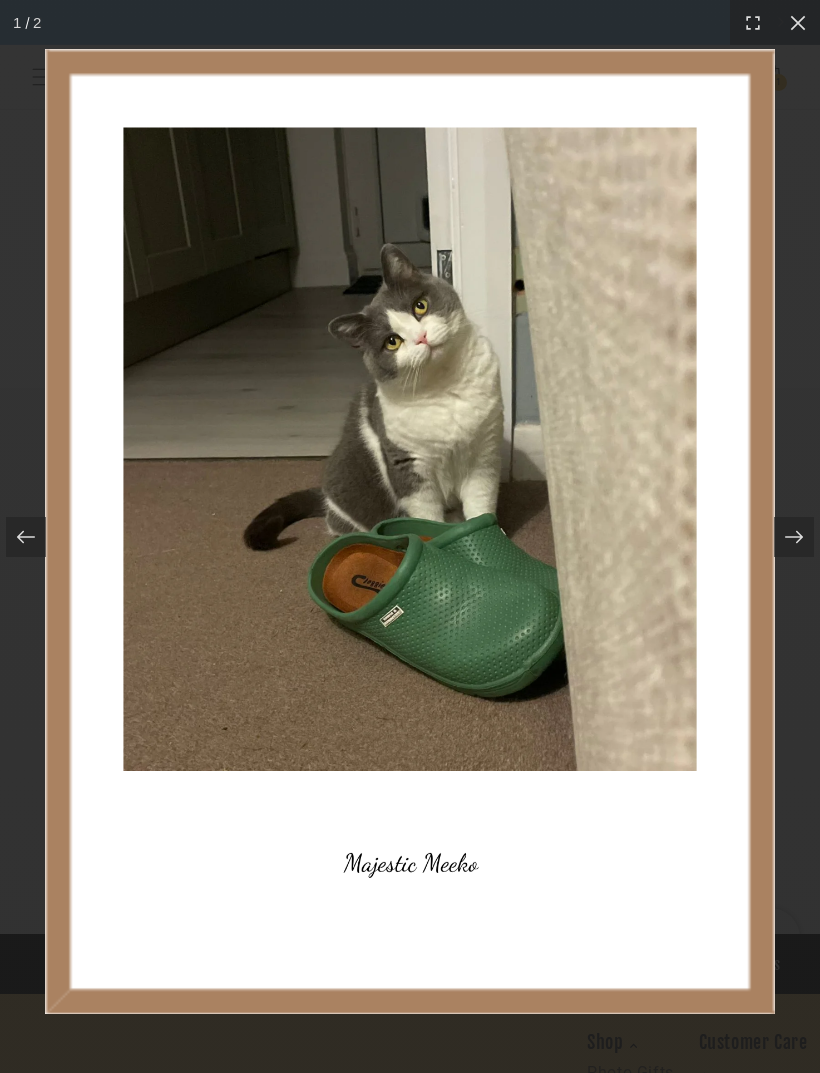 scroll, scrollTop: 0, scrollLeft: 706, axis: horizontal 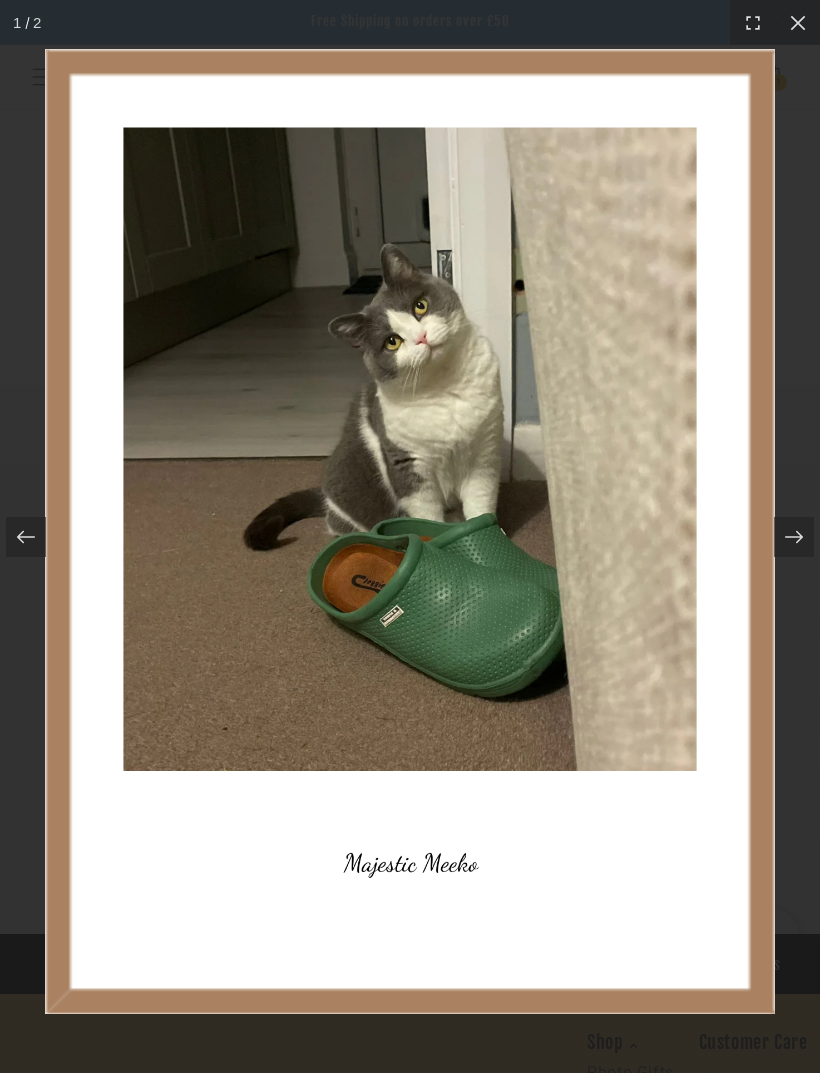 click 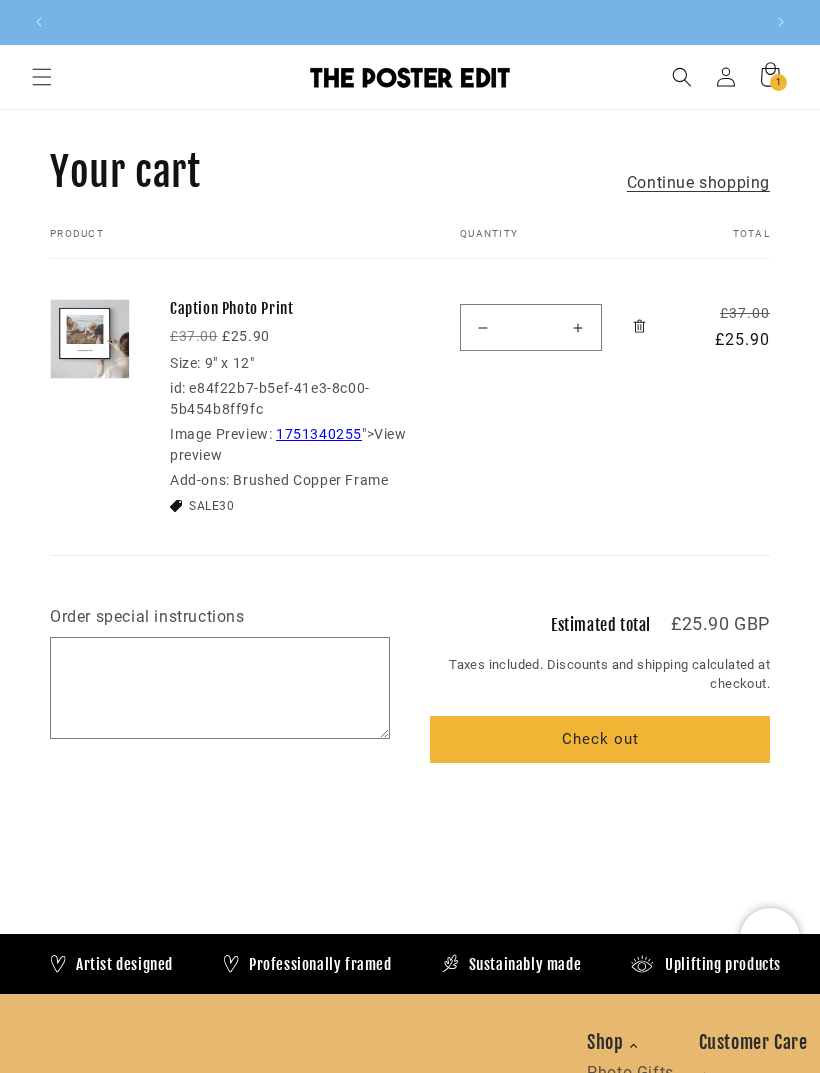 scroll, scrollTop: 0, scrollLeft: 1412, axis: horizontal 